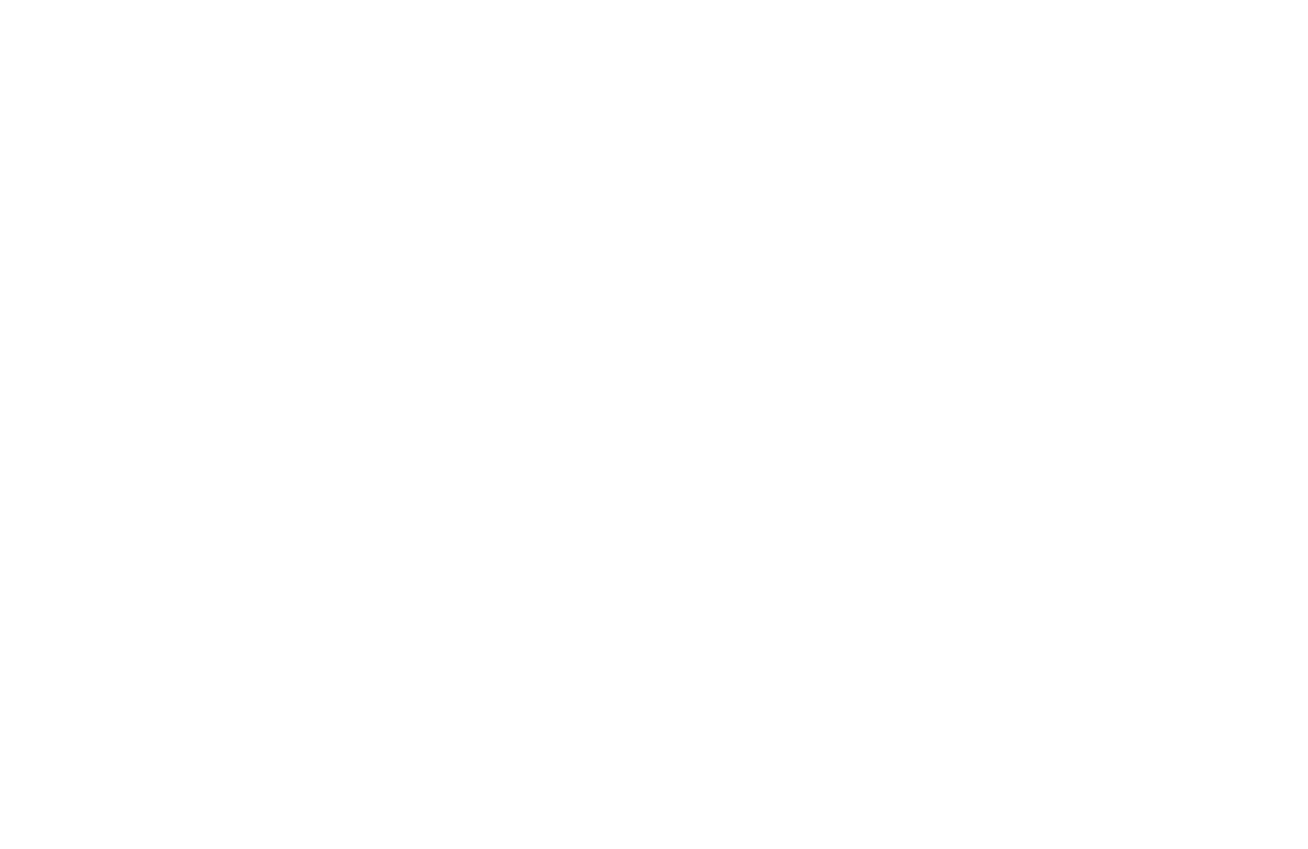 scroll, scrollTop: 0, scrollLeft: 0, axis: both 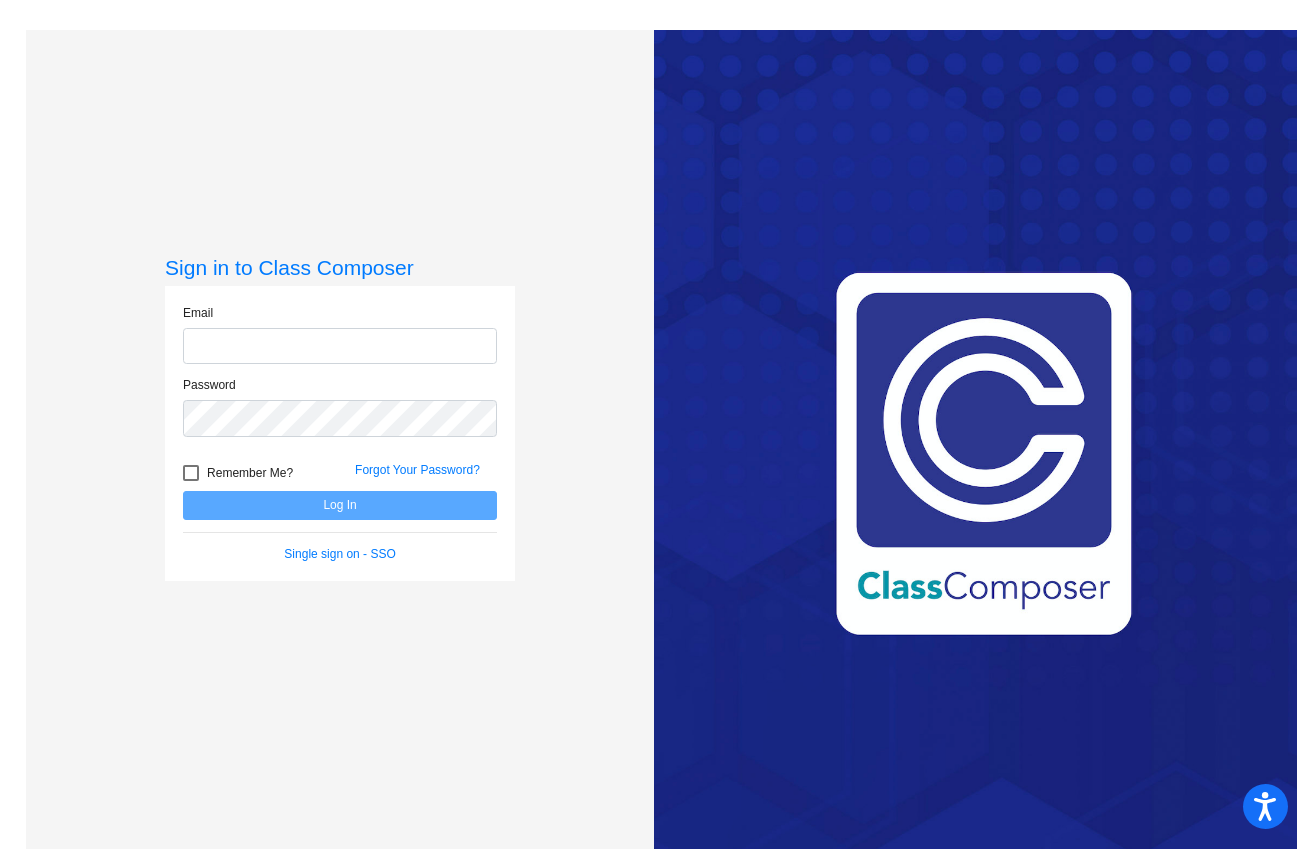 type on "mredfern@lcusd.net" 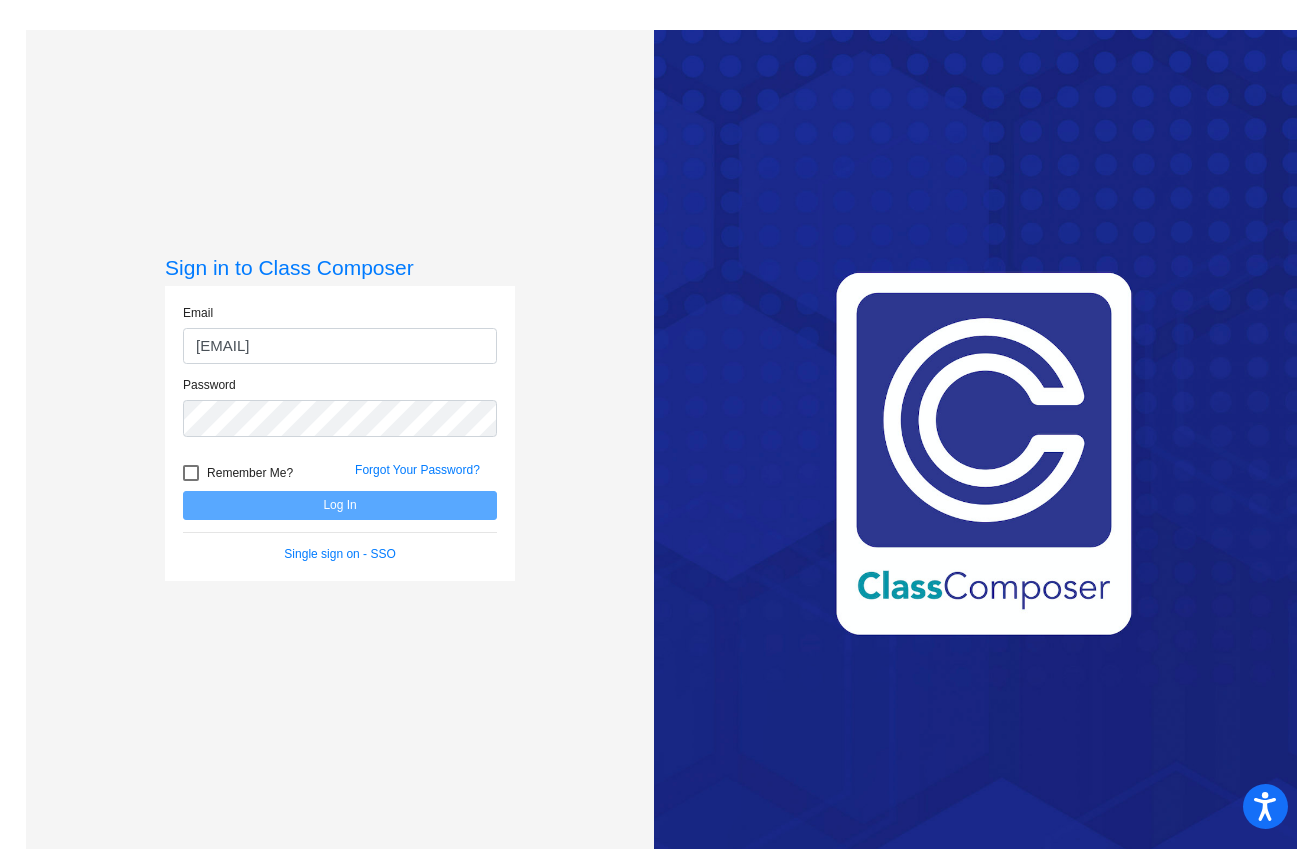 click at bounding box center [191, 473] 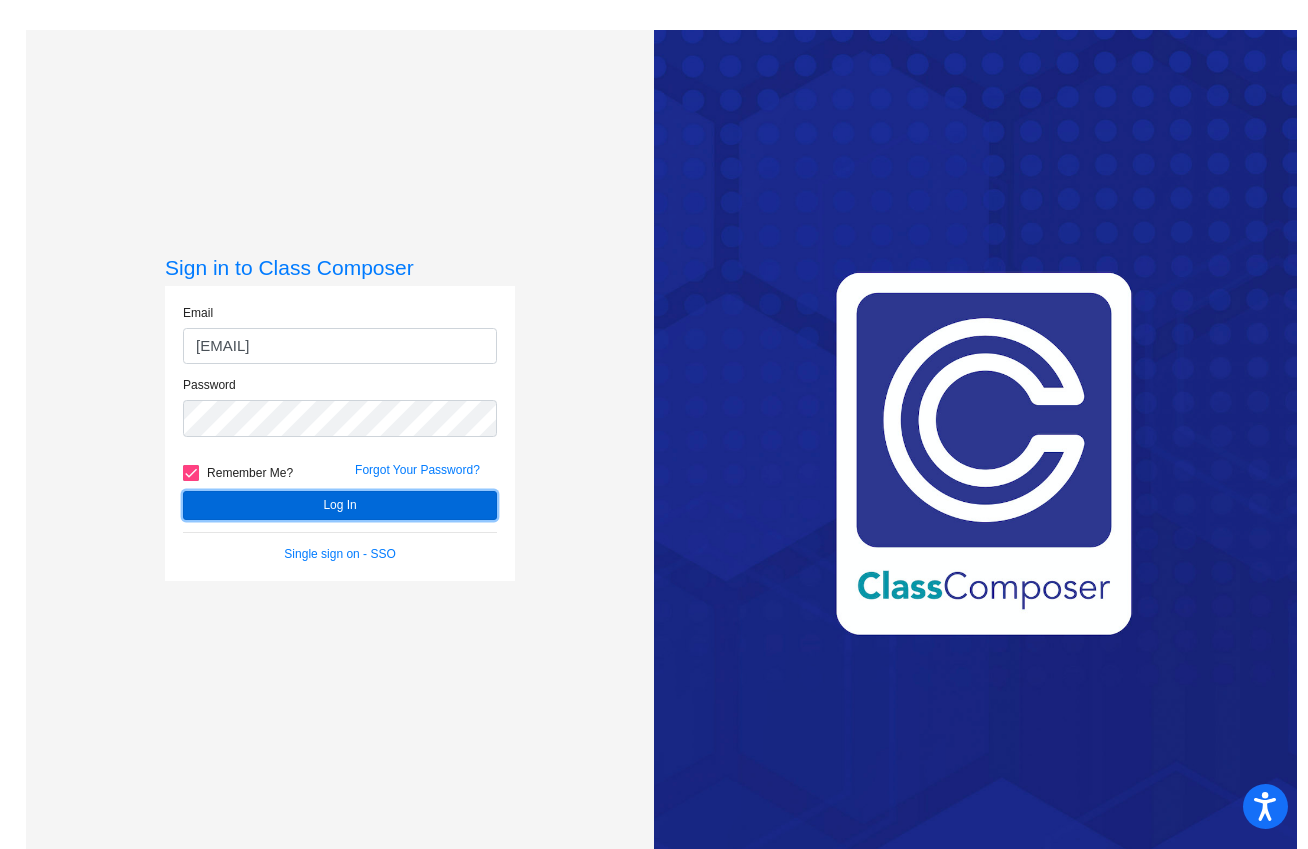 click on "Log In" 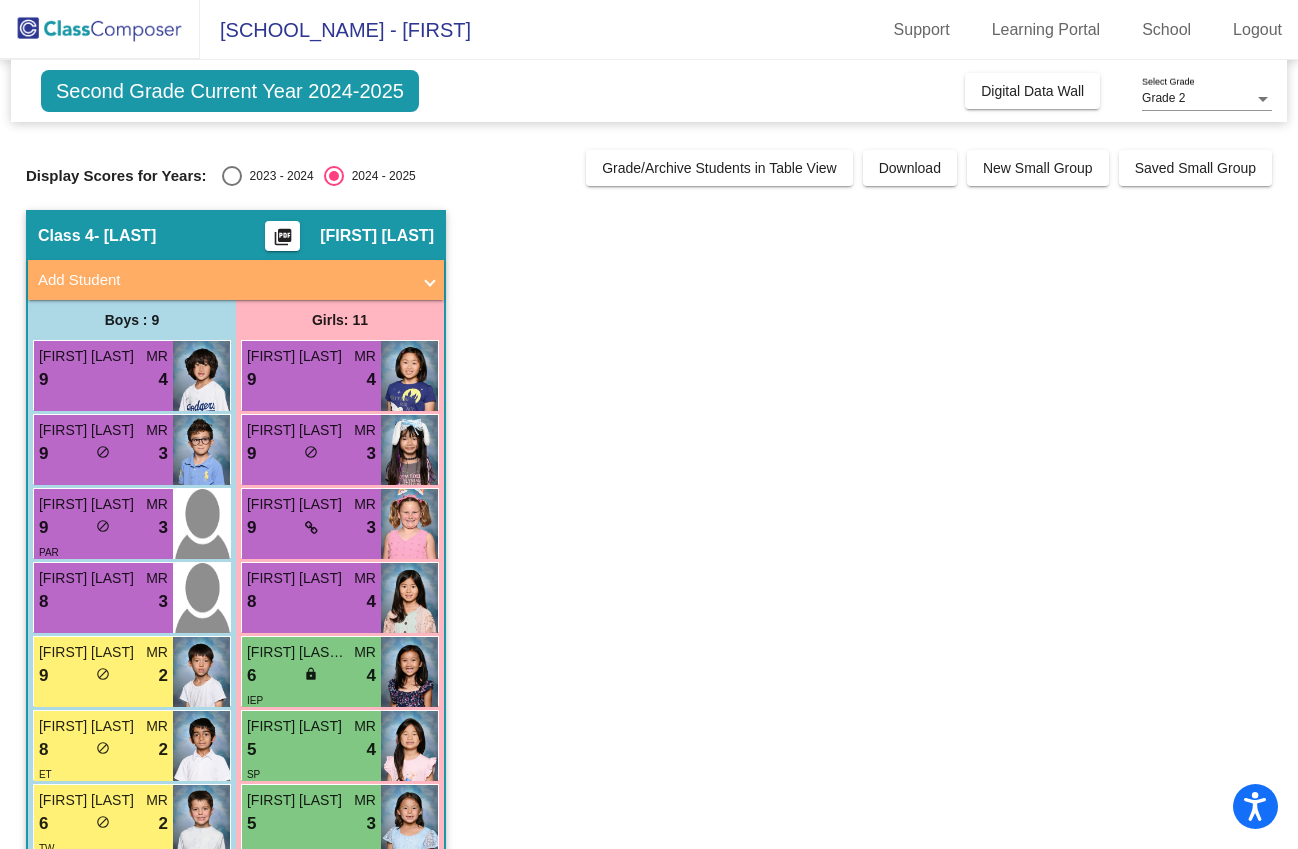 click on "Second Grade Current Year 2024-2025" 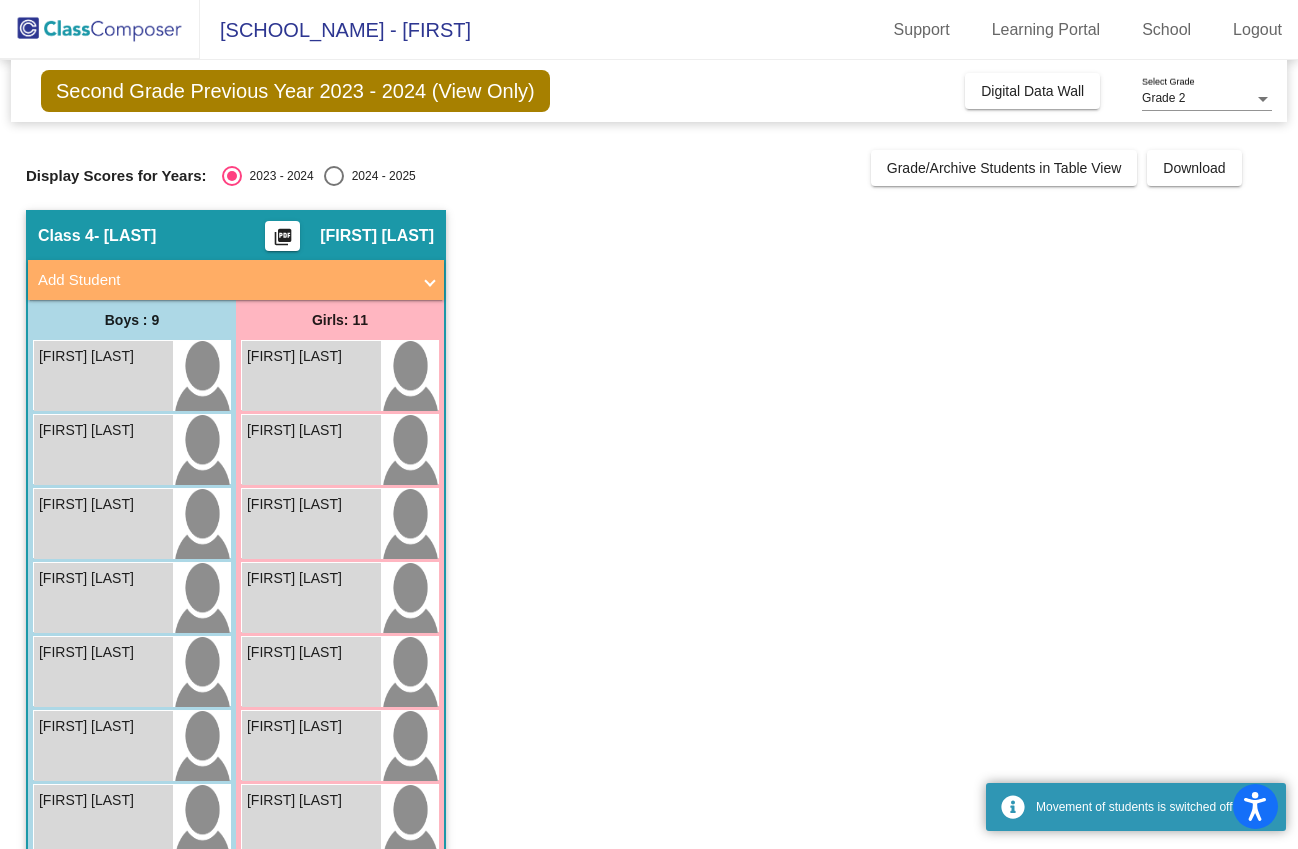 click at bounding box center [334, 176] 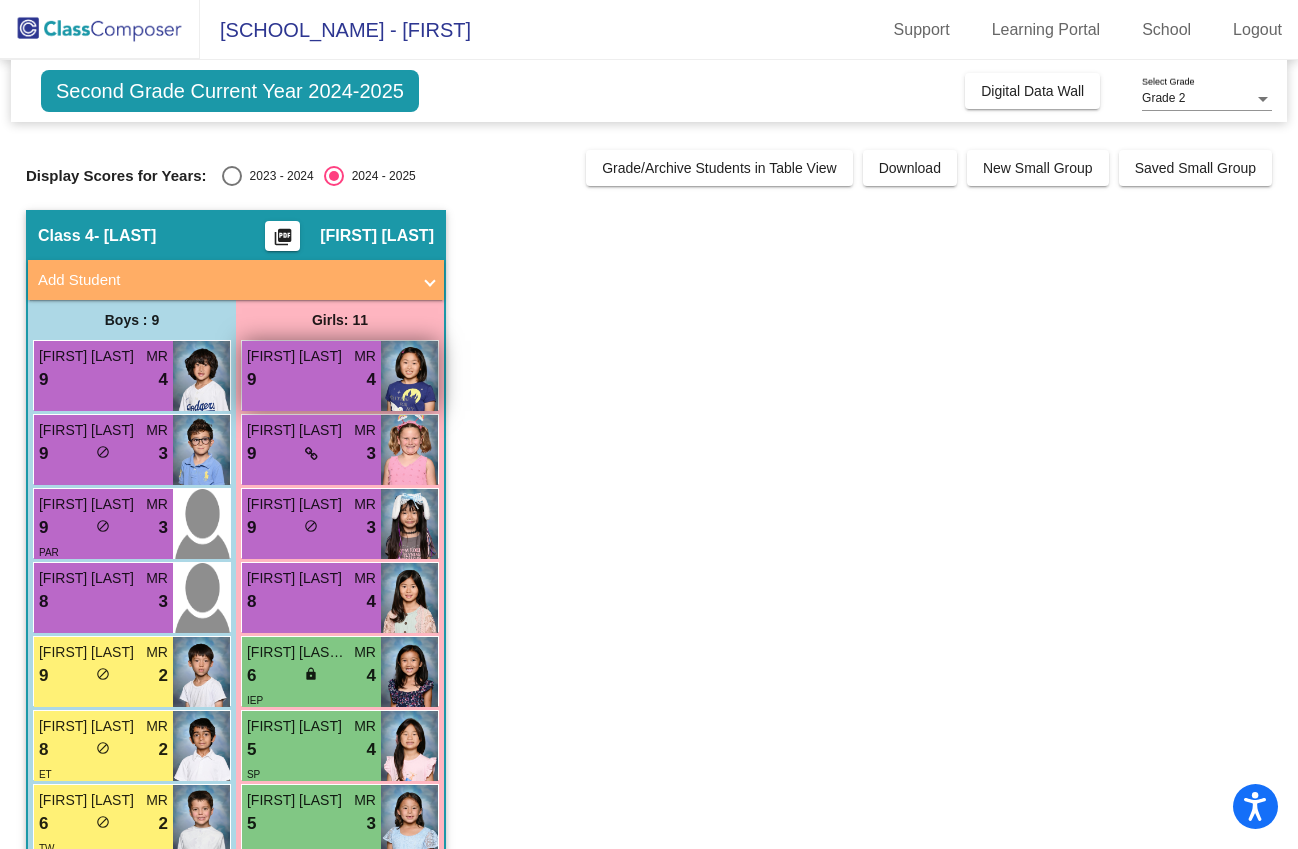 drag, startPoint x: 321, startPoint y: 387, endPoint x: 343, endPoint y: 368, distance: 29.068884 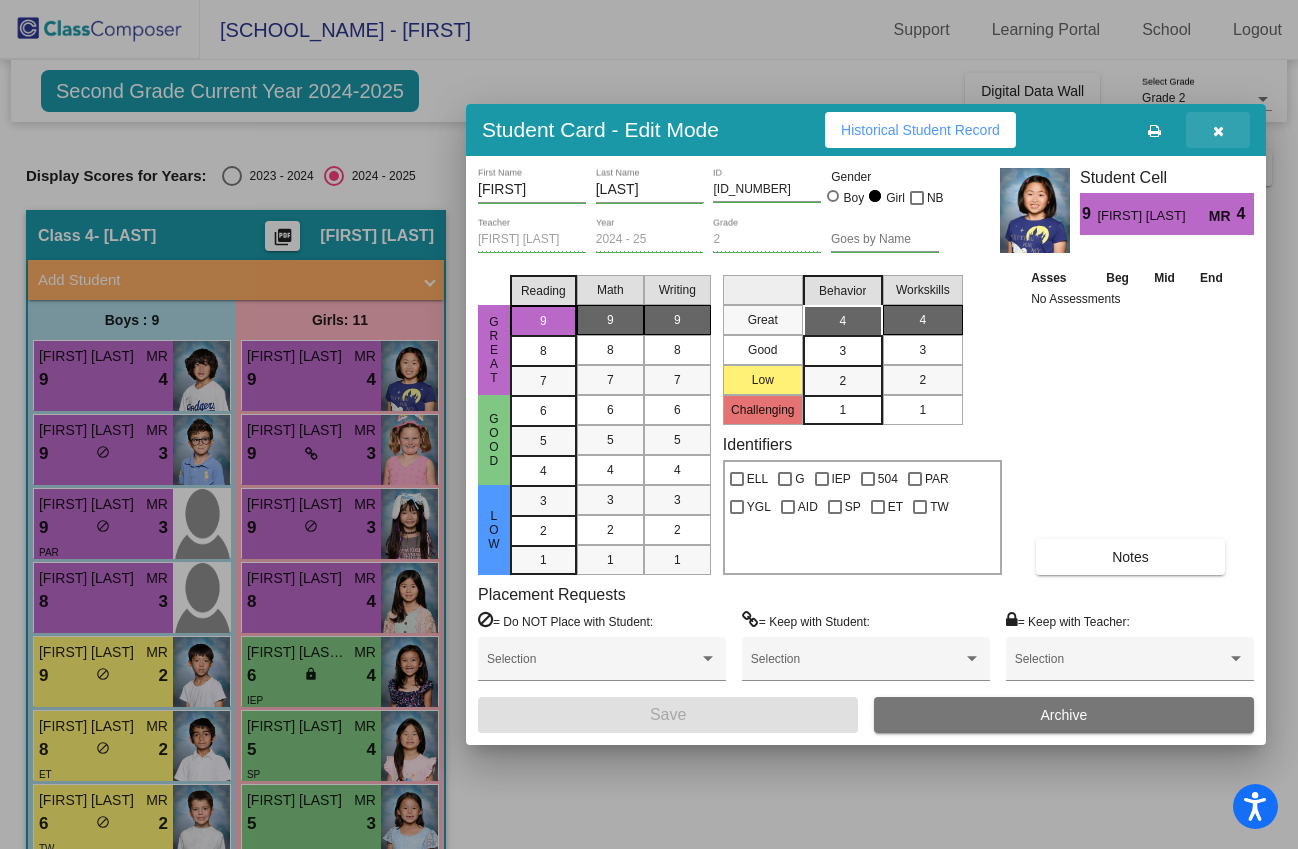 click at bounding box center [1218, 131] 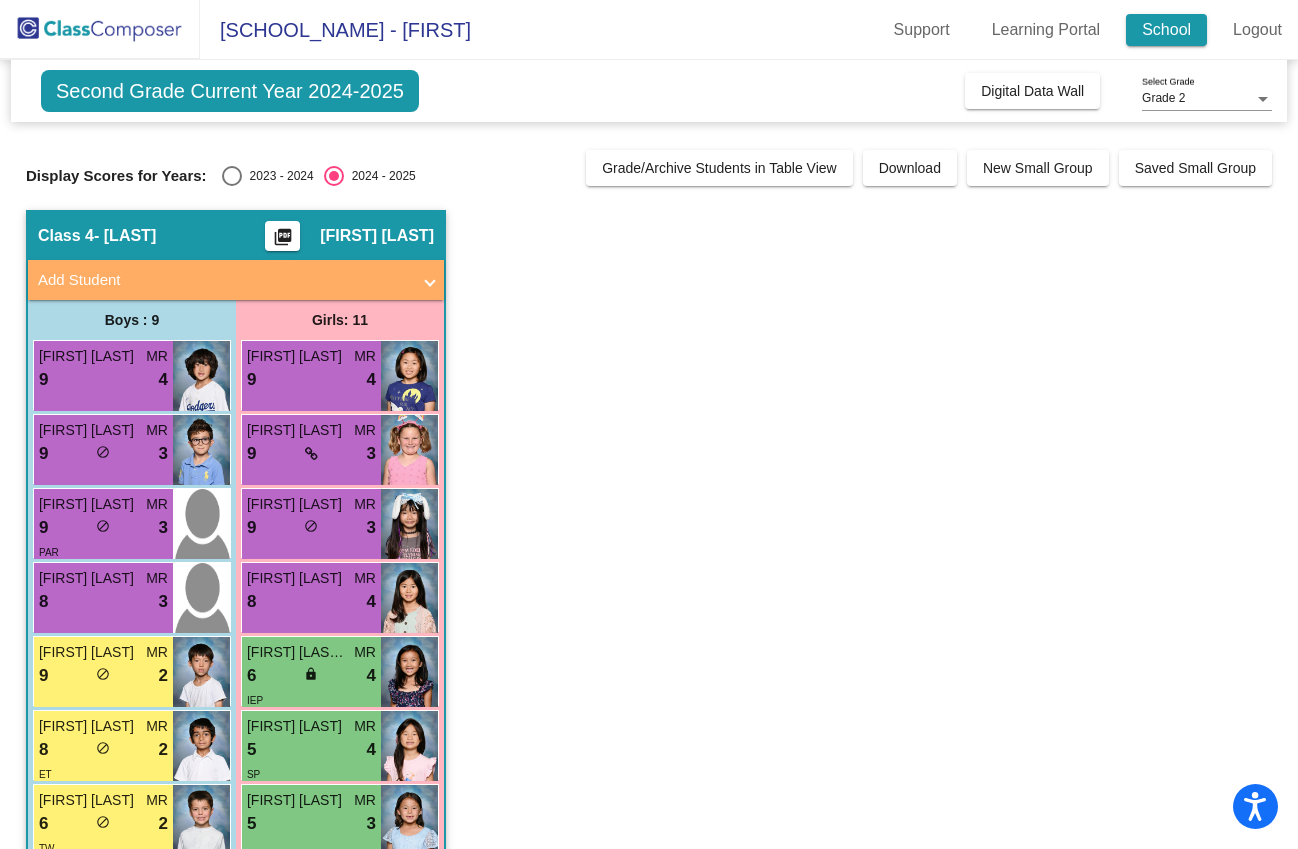 click on "School" 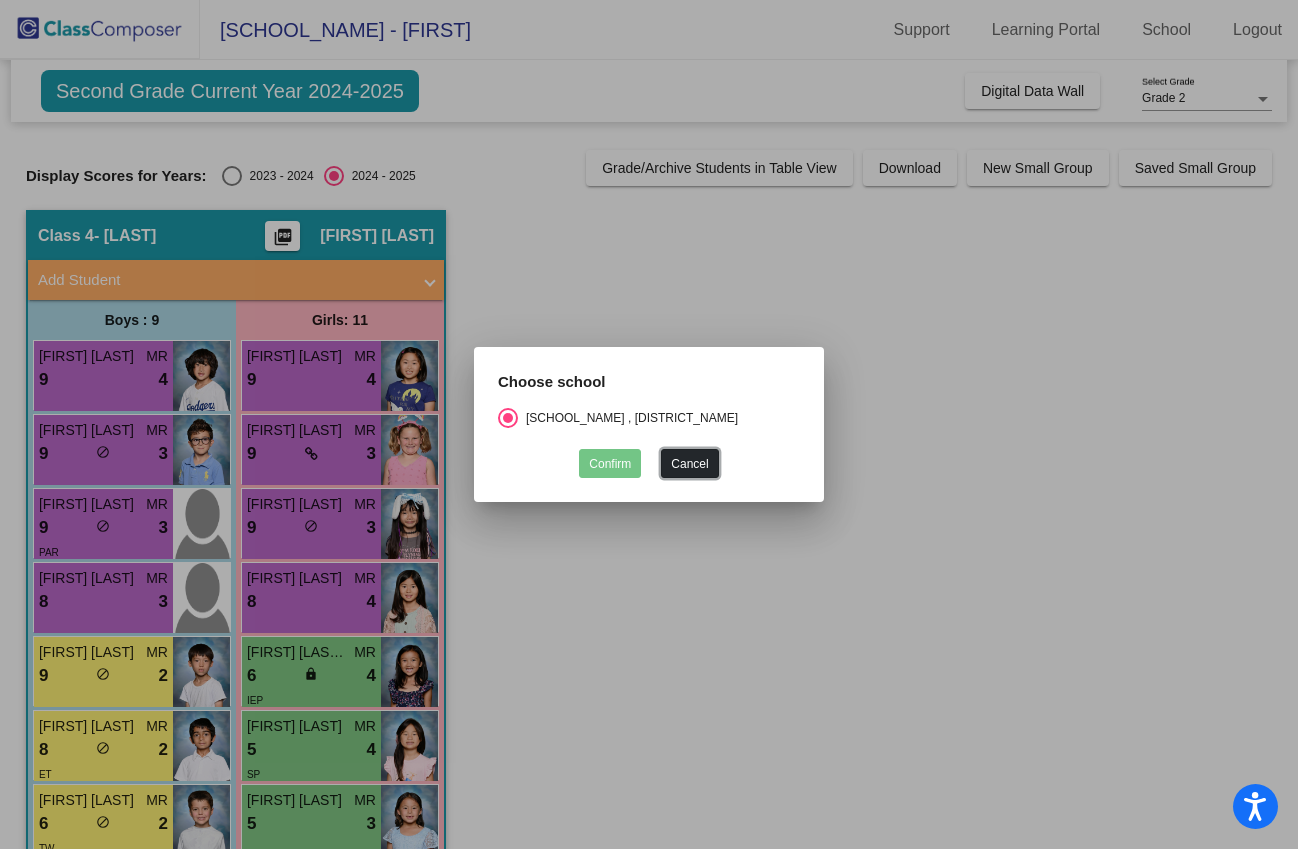 click on "Cancel" at bounding box center (689, 463) 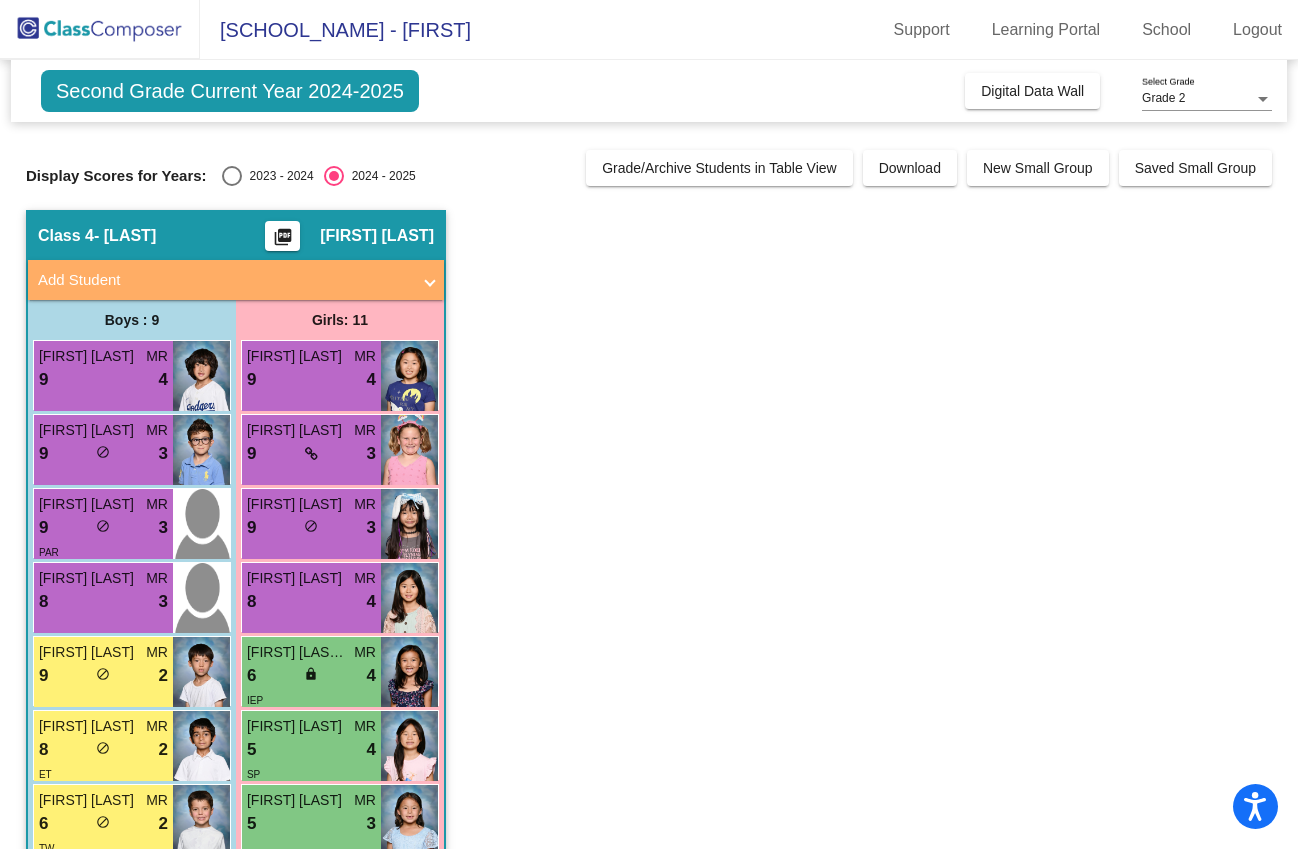 click on "La Canada Elementary  - [FIRST]" 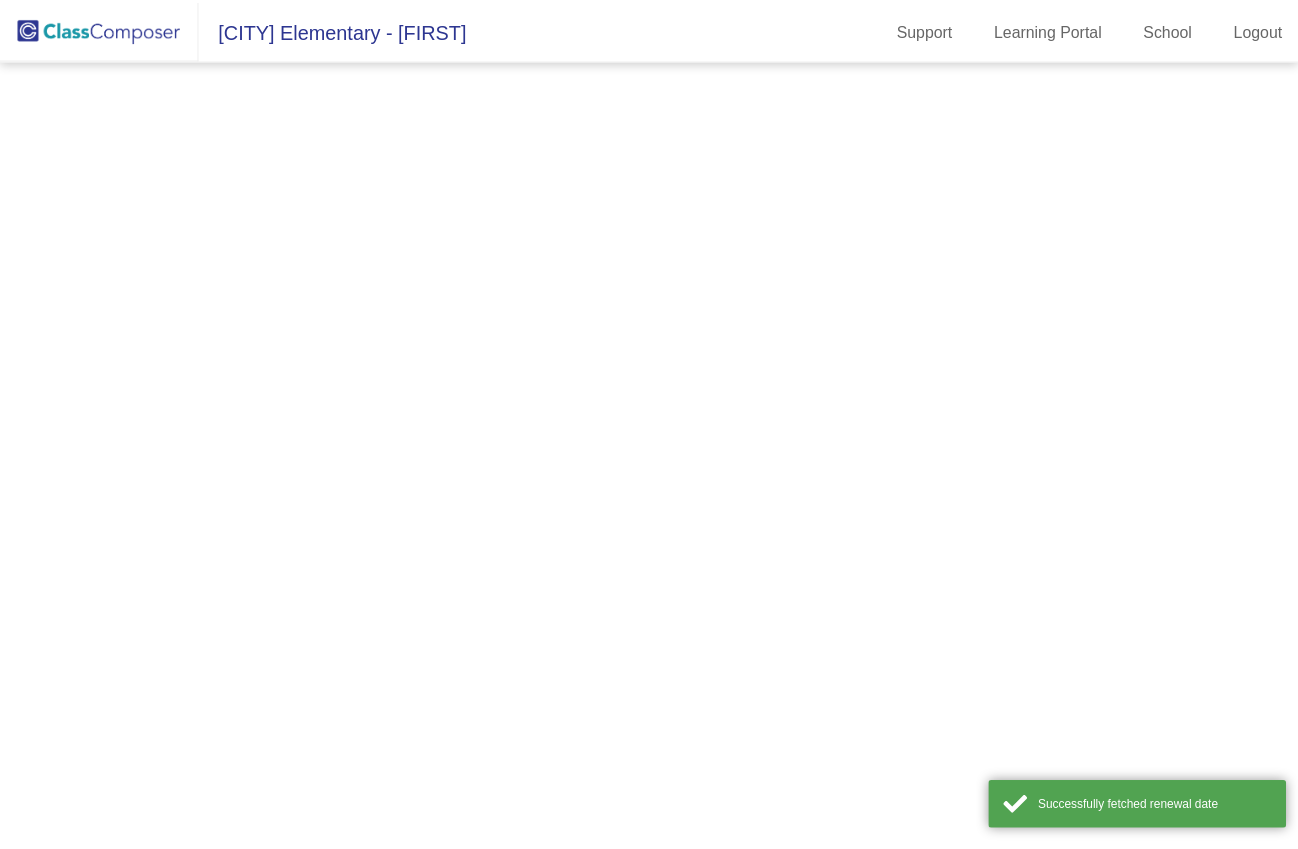 scroll, scrollTop: 0, scrollLeft: 0, axis: both 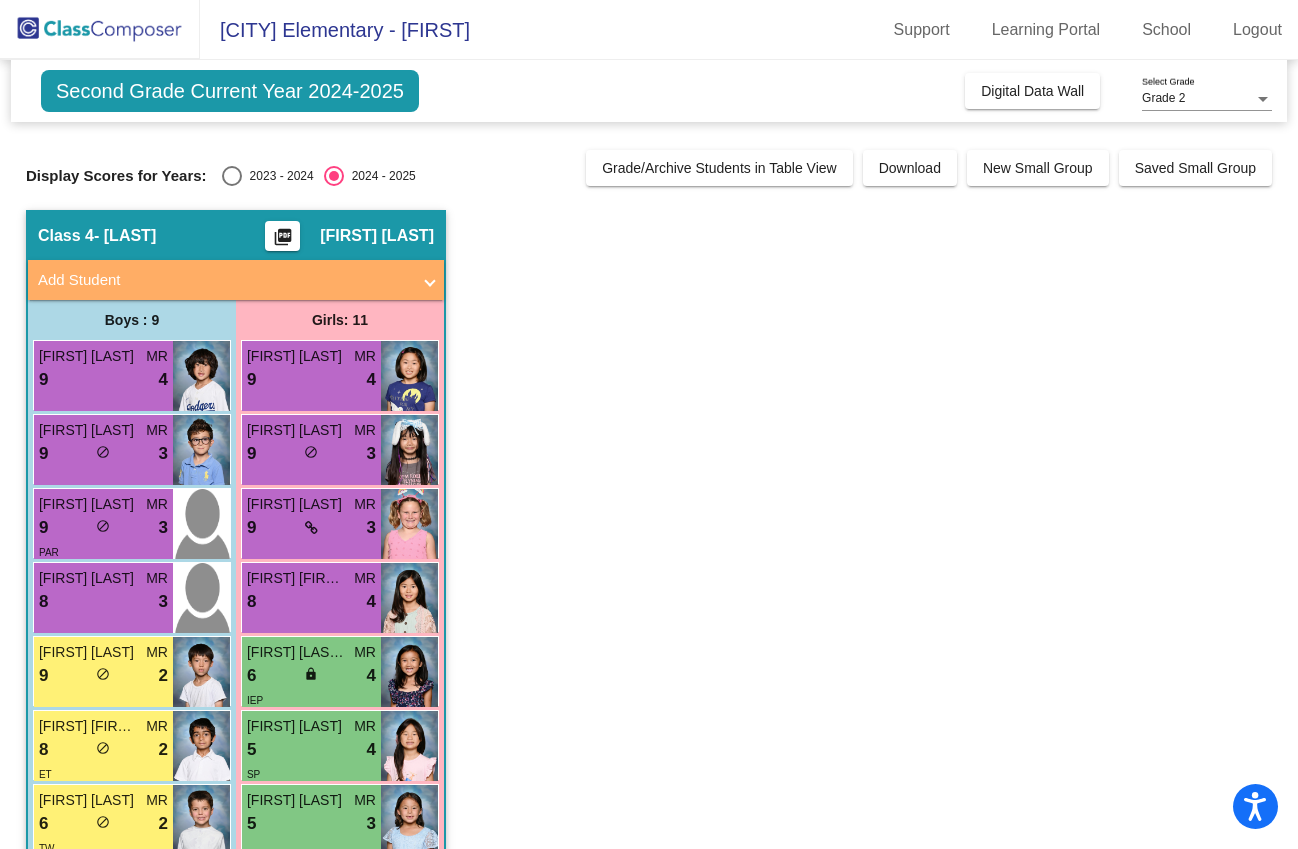 click on "Second Grade Current Year 2024-2025" 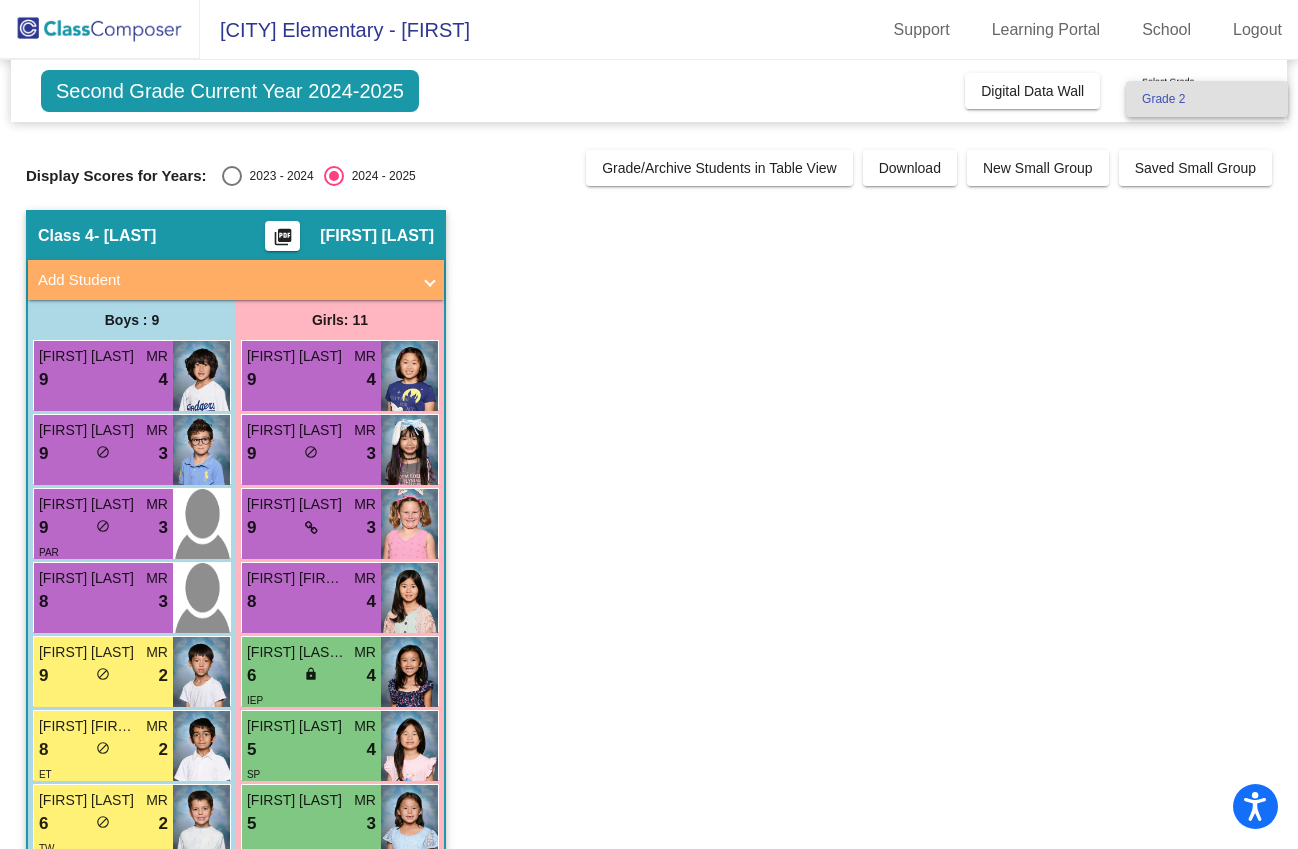 click on "Grade 2" at bounding box center (1207, 99) 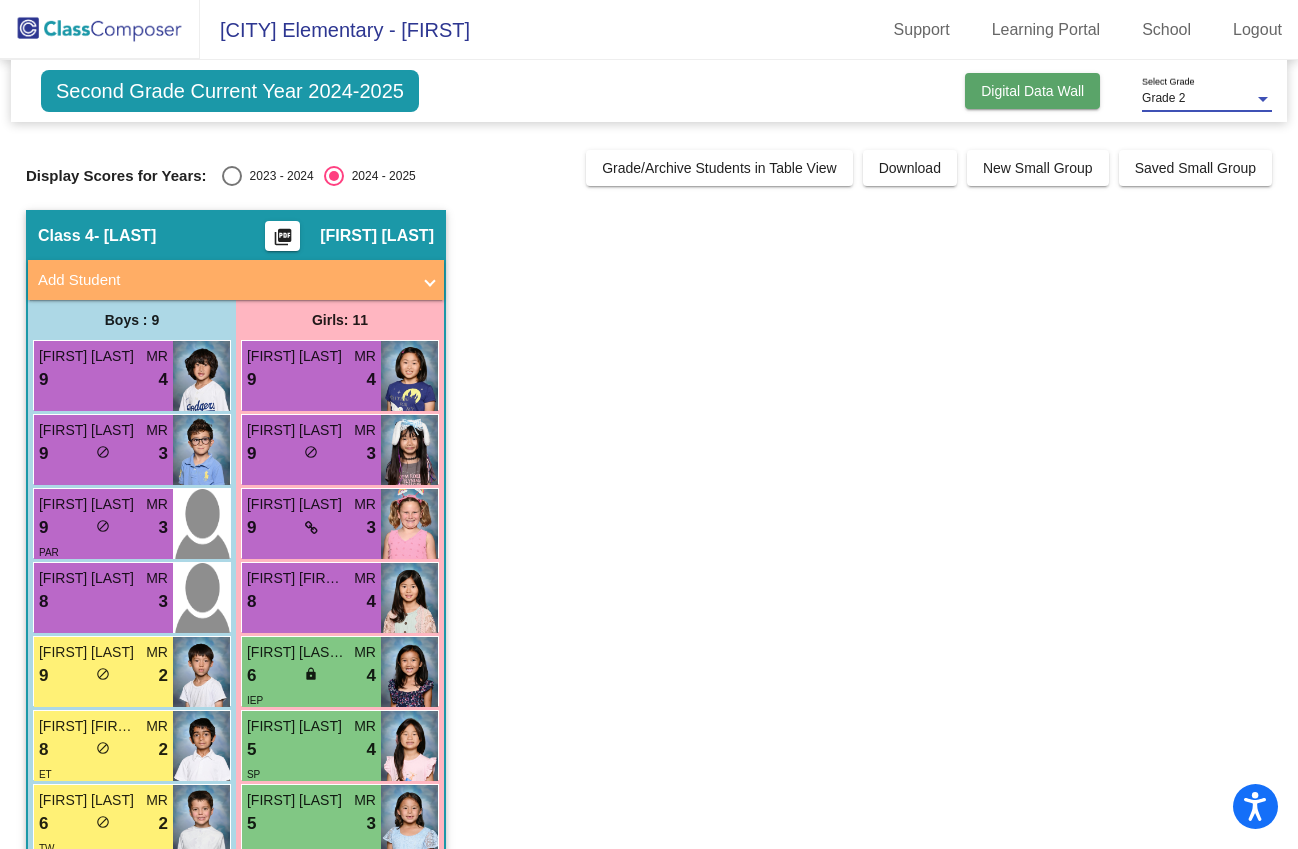 click on "Digital Data Wall" 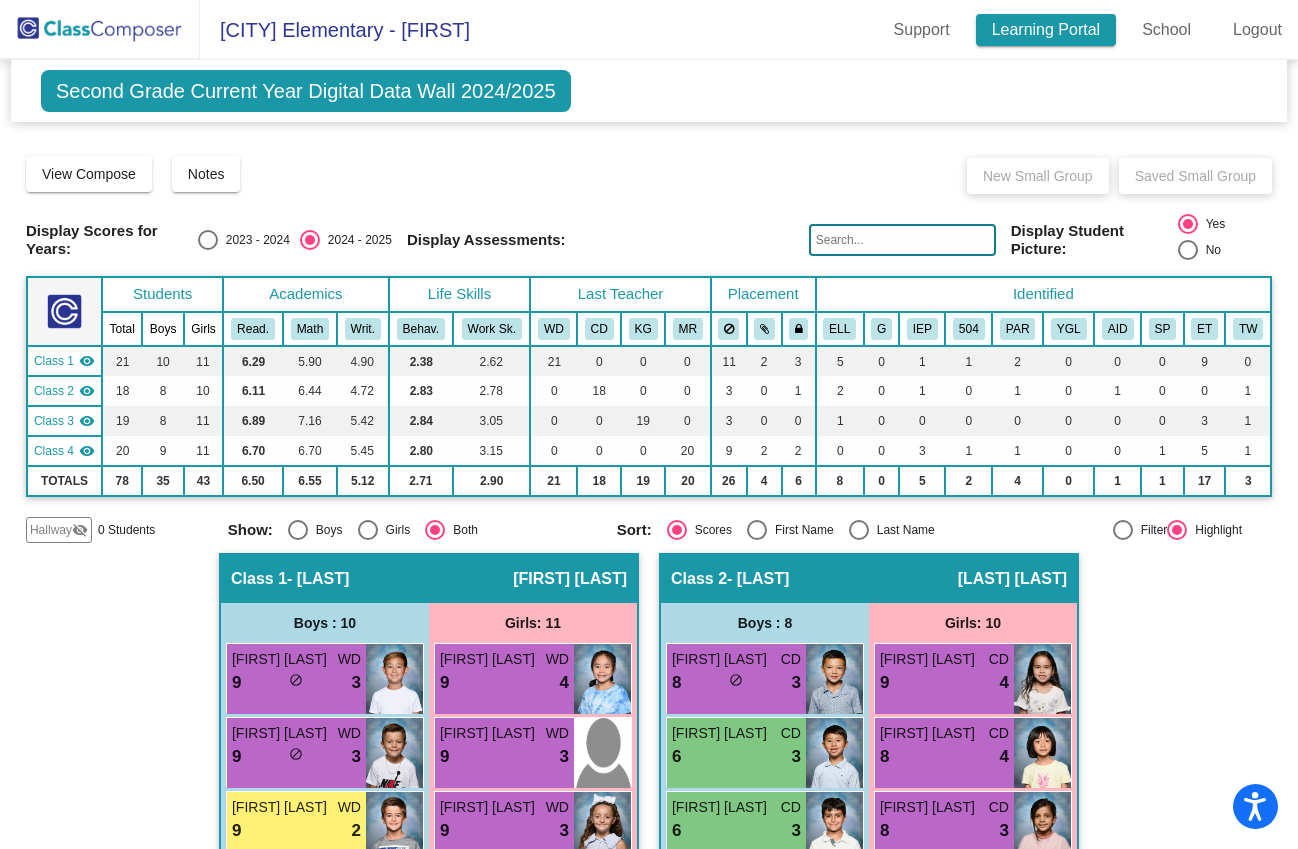 click on "Learning Portal" 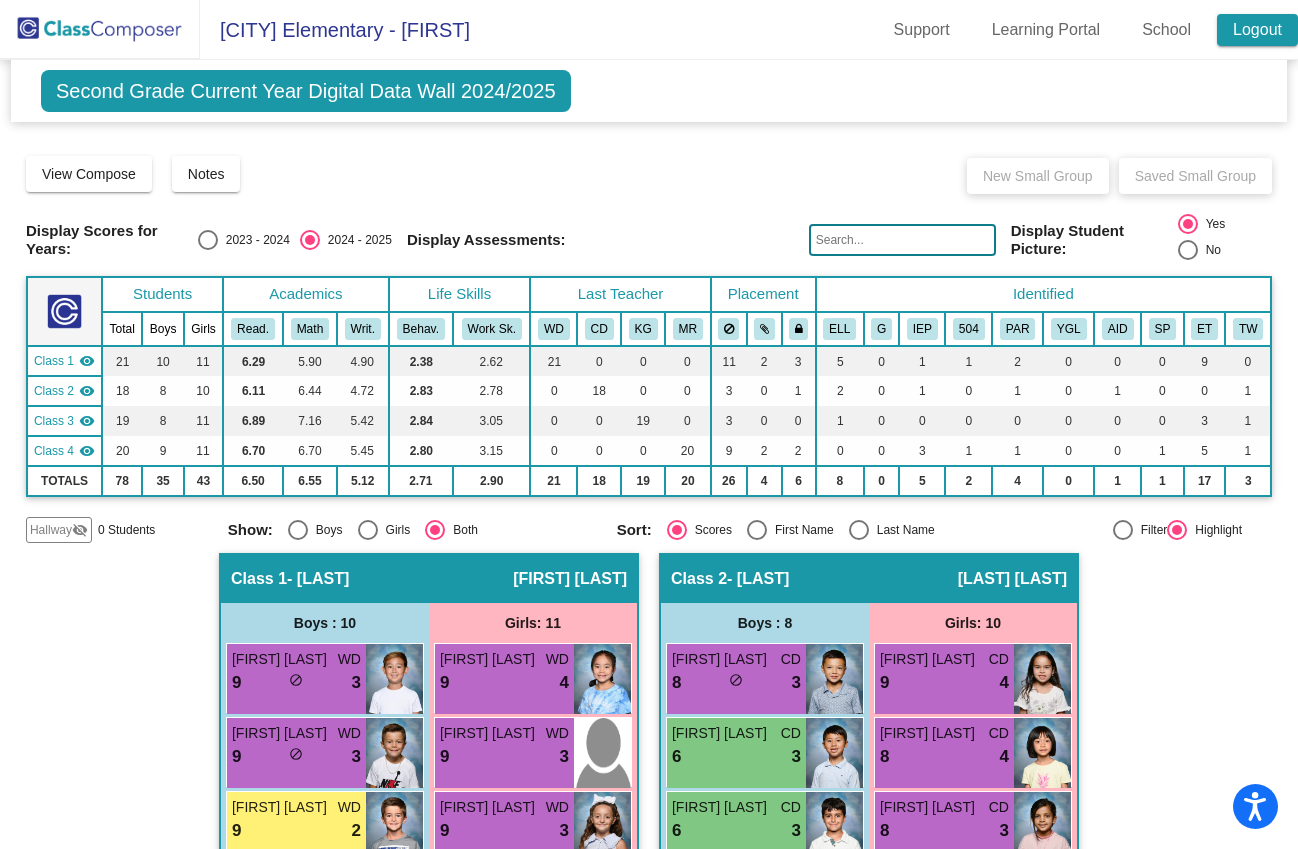 click on "Logout" 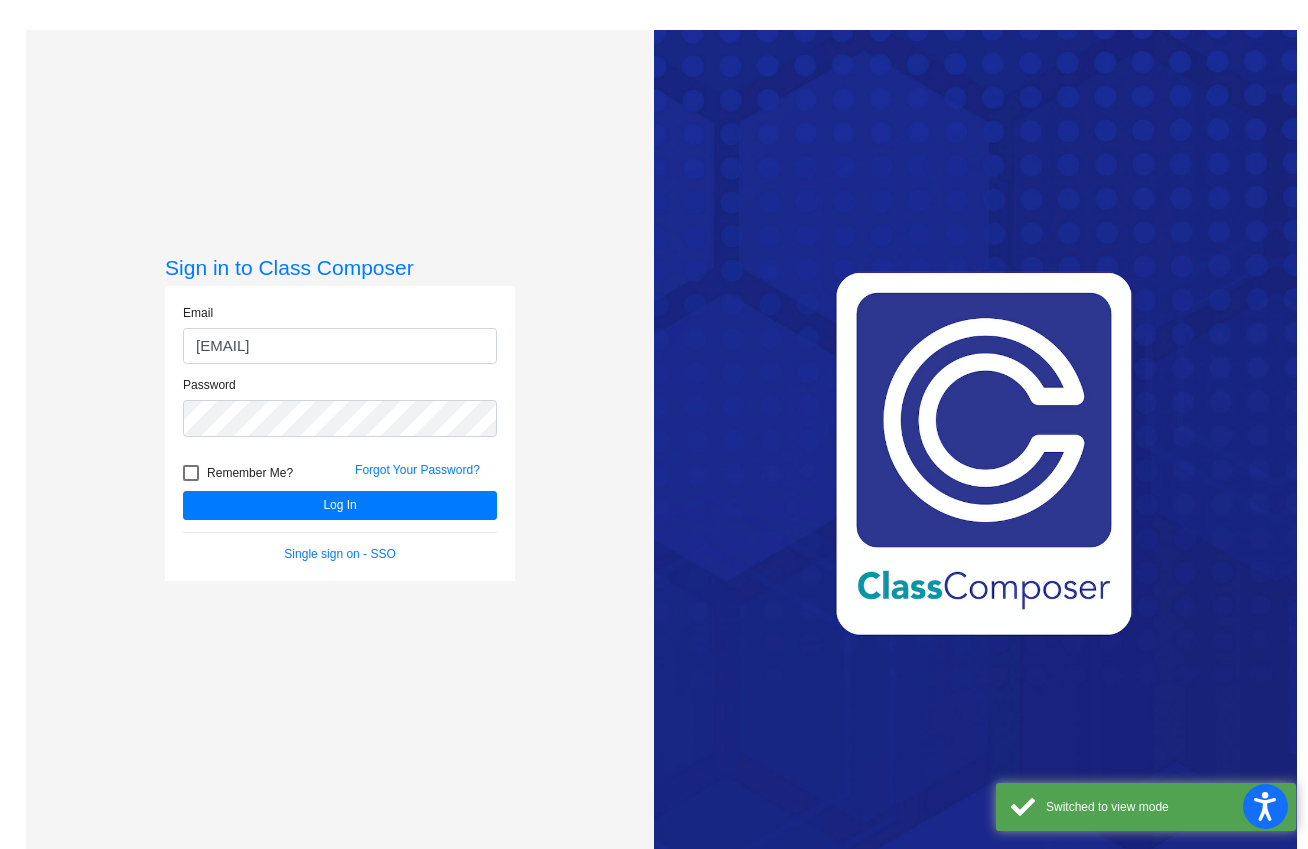 click at bounding box center (191, 473) 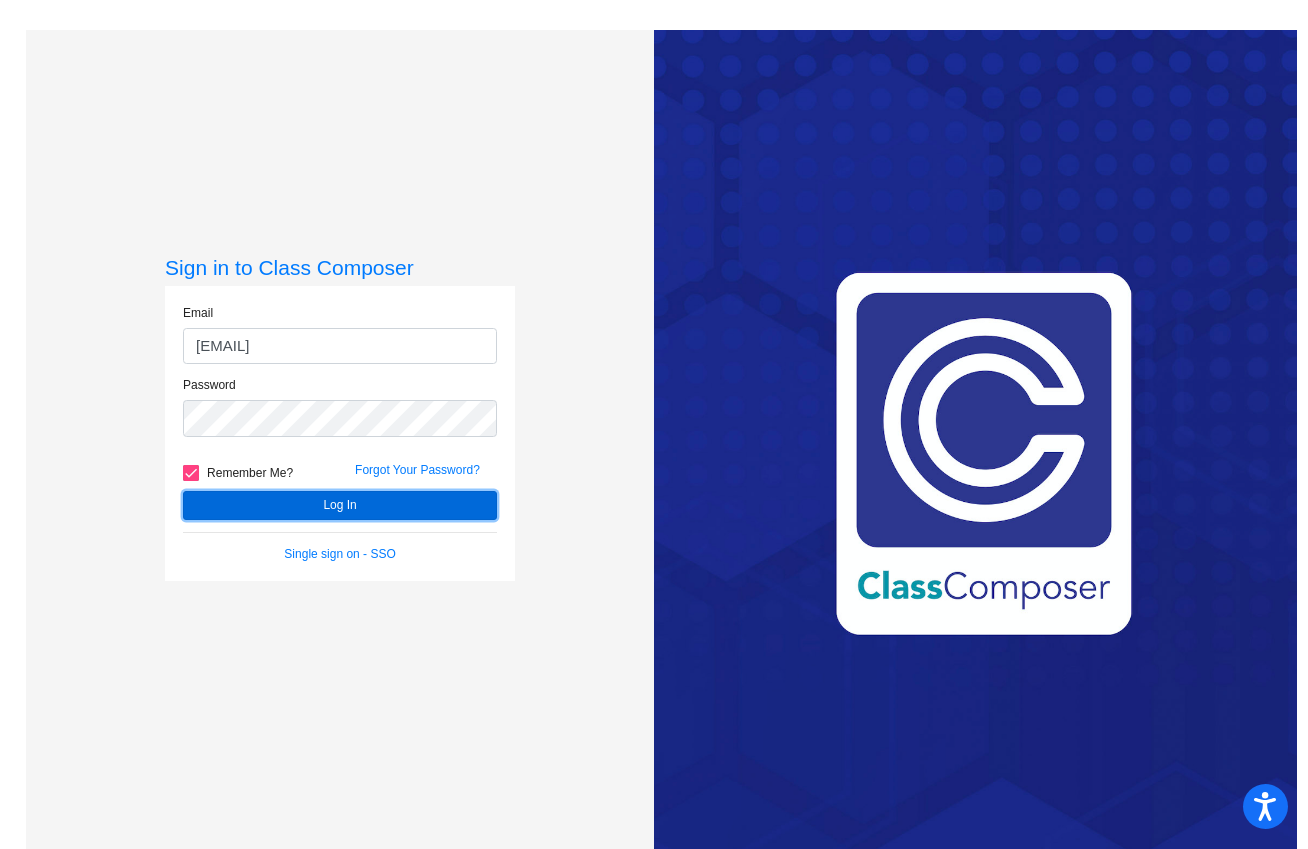 click on "Log In" 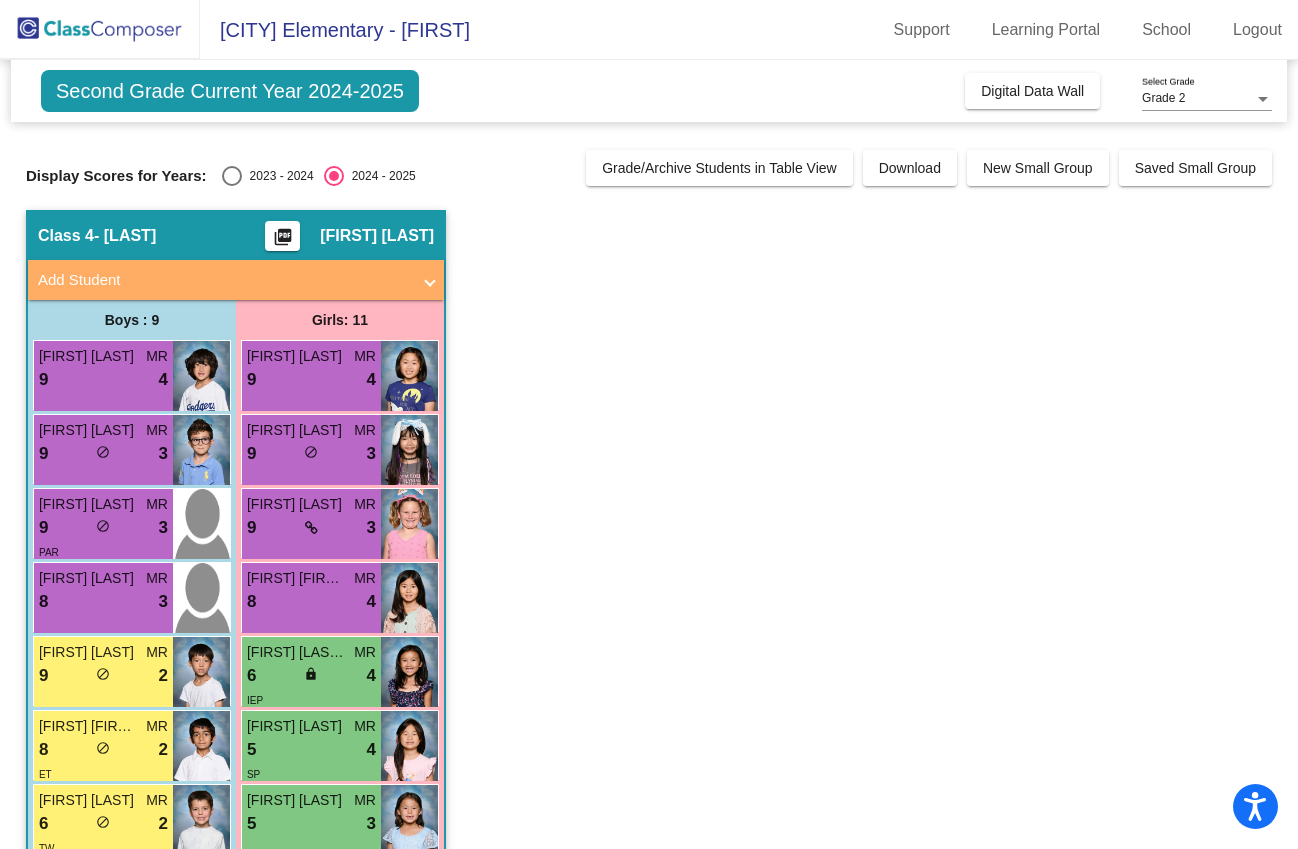 click on "La Canada Elementary  - [FIRST]" 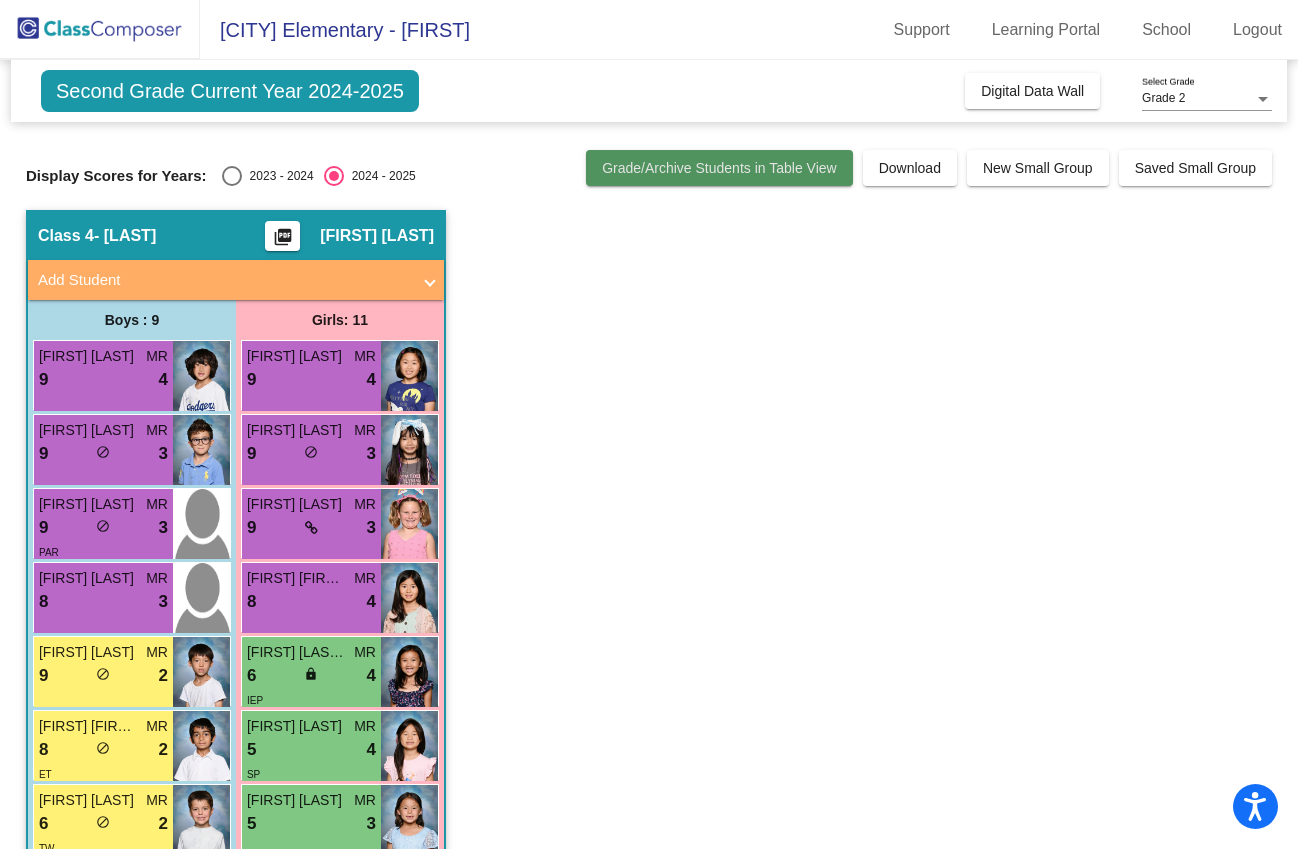 click on "Grade/Archive Students in Table View" 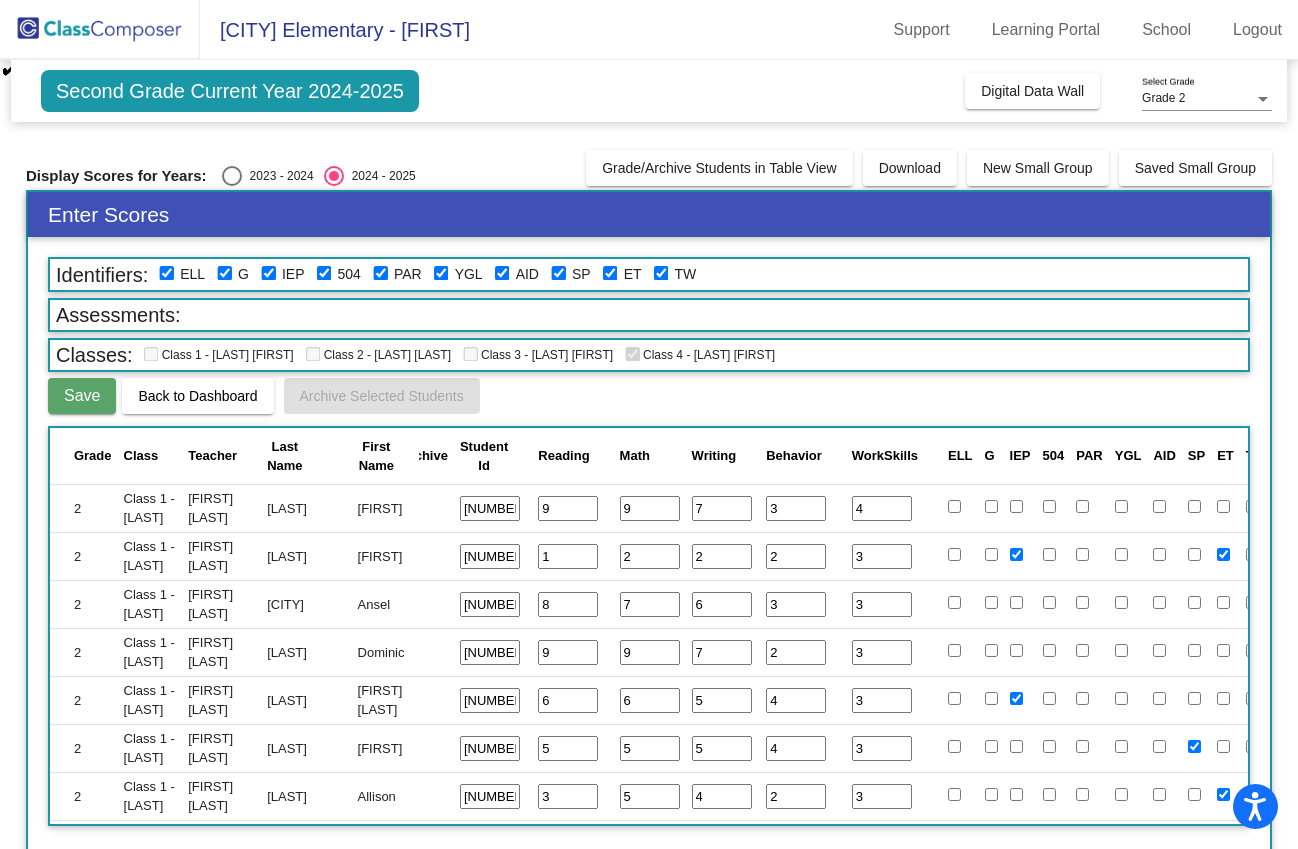 scroll, scrollTop: 11, scrollLeft: 0, axis: vertical 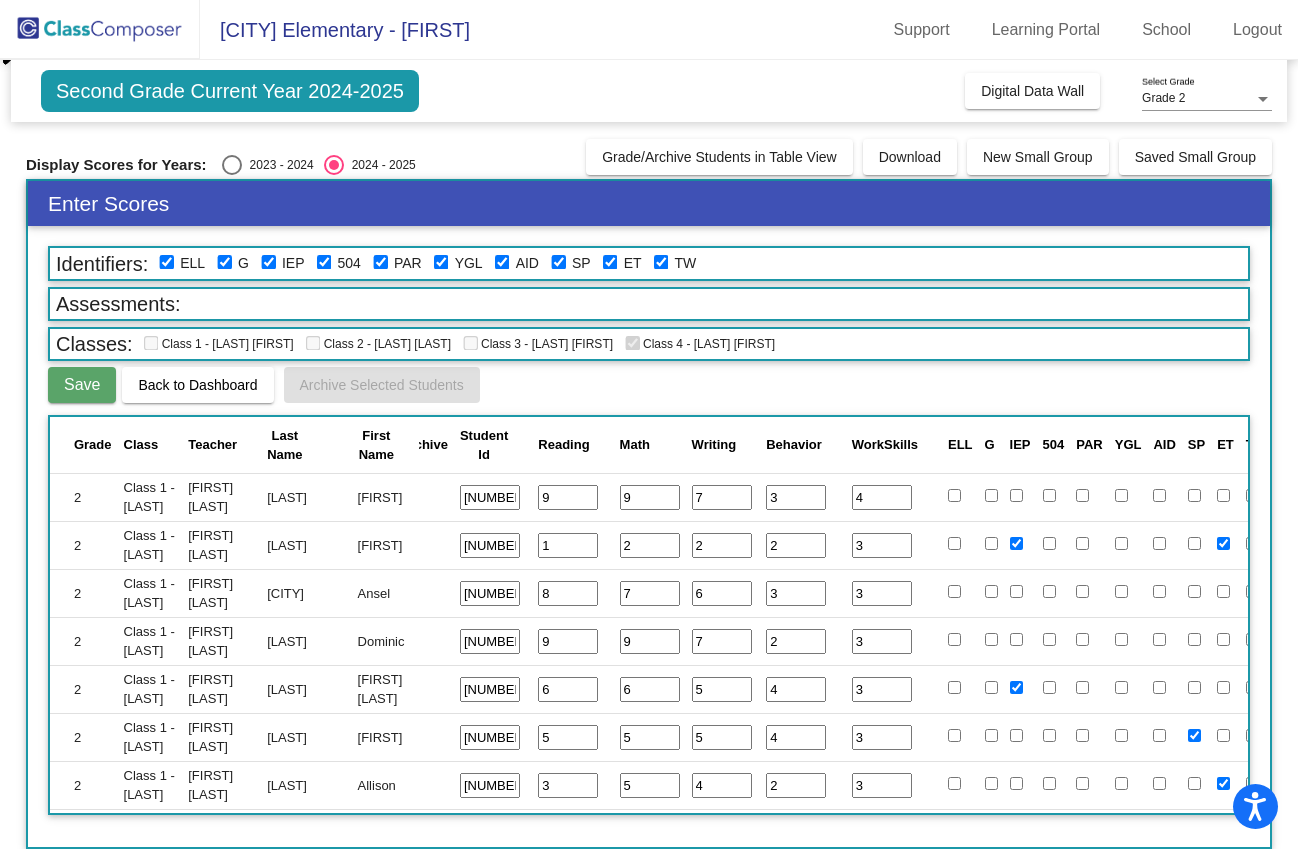 click at bounding box center (232, 165) 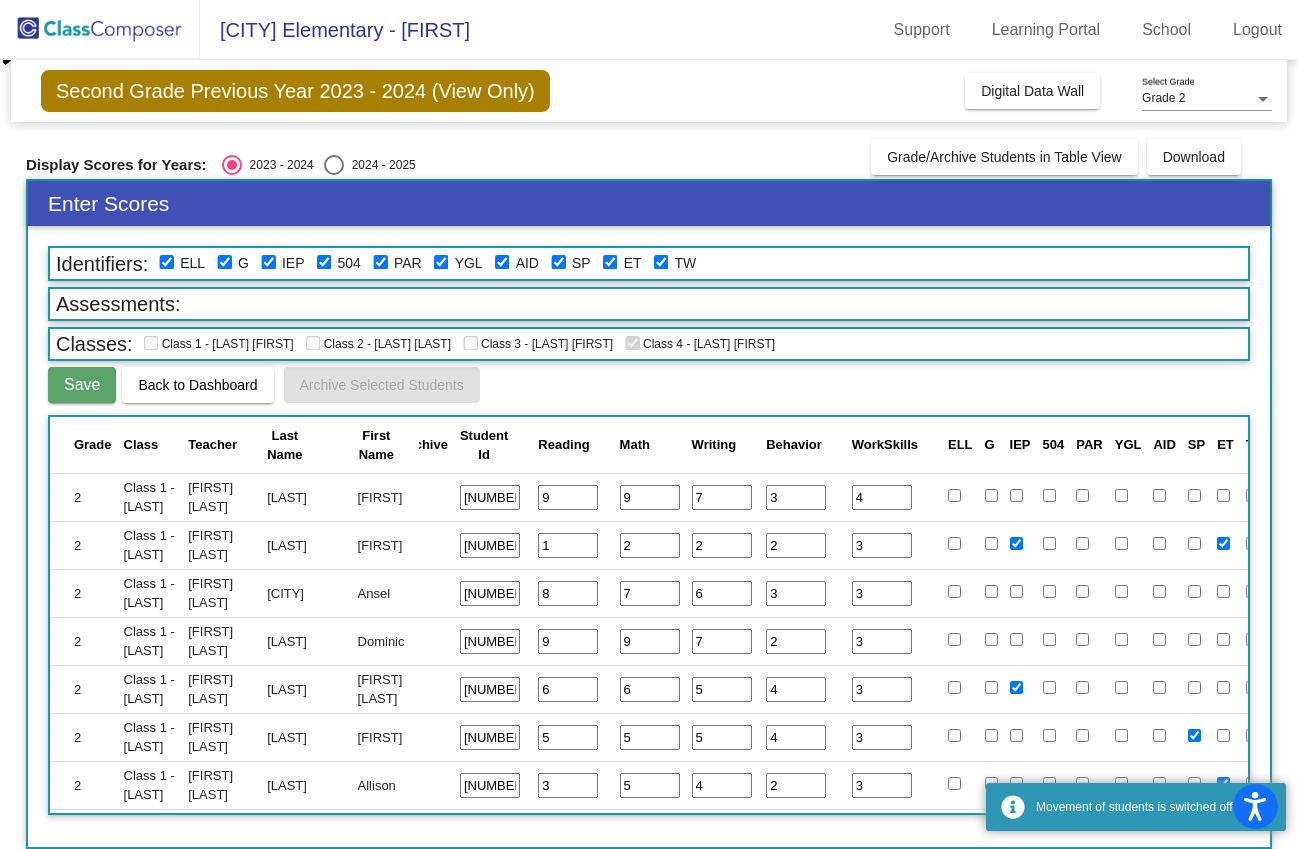 click at bounding box center [334, 165] 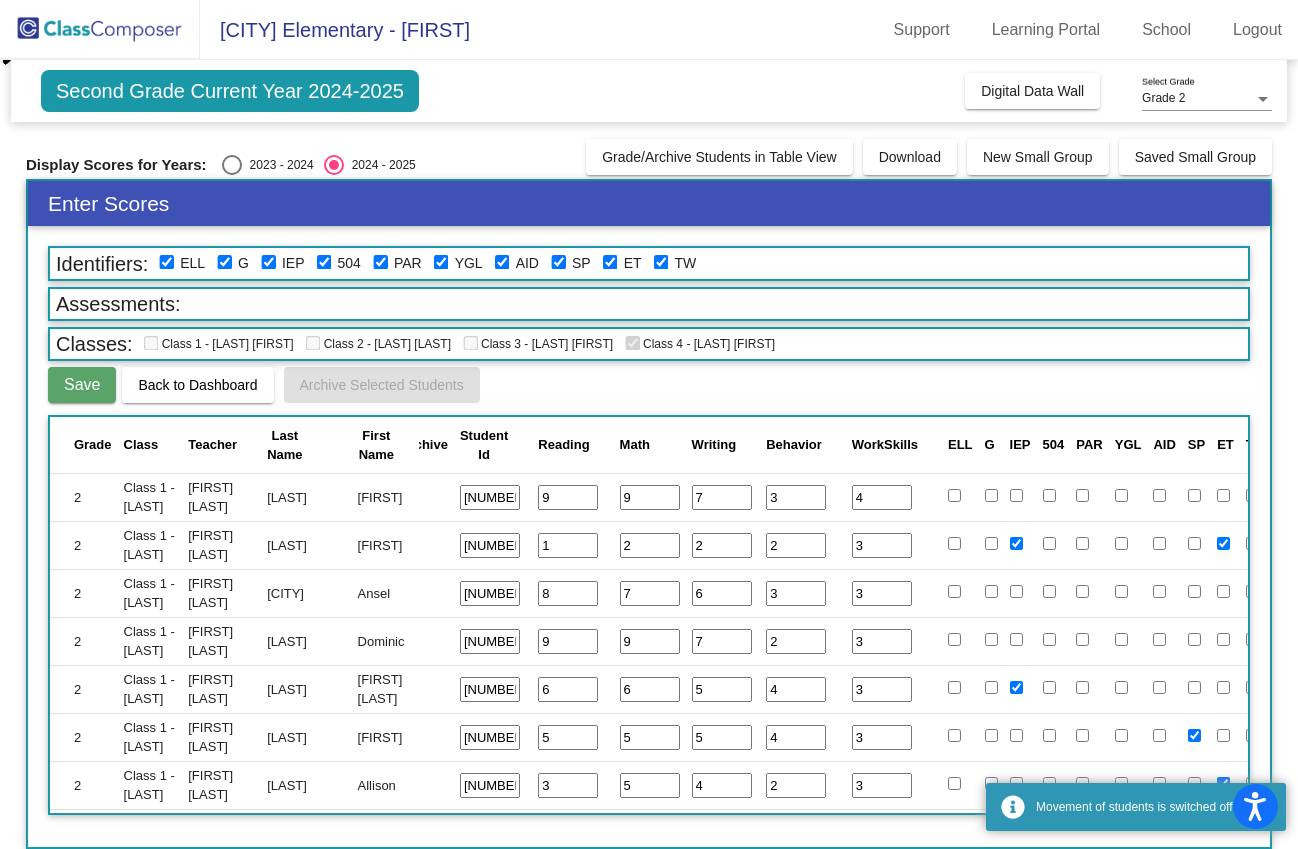 click on "Display Scores for Years:   2023 - 2024   2024 - 2025" 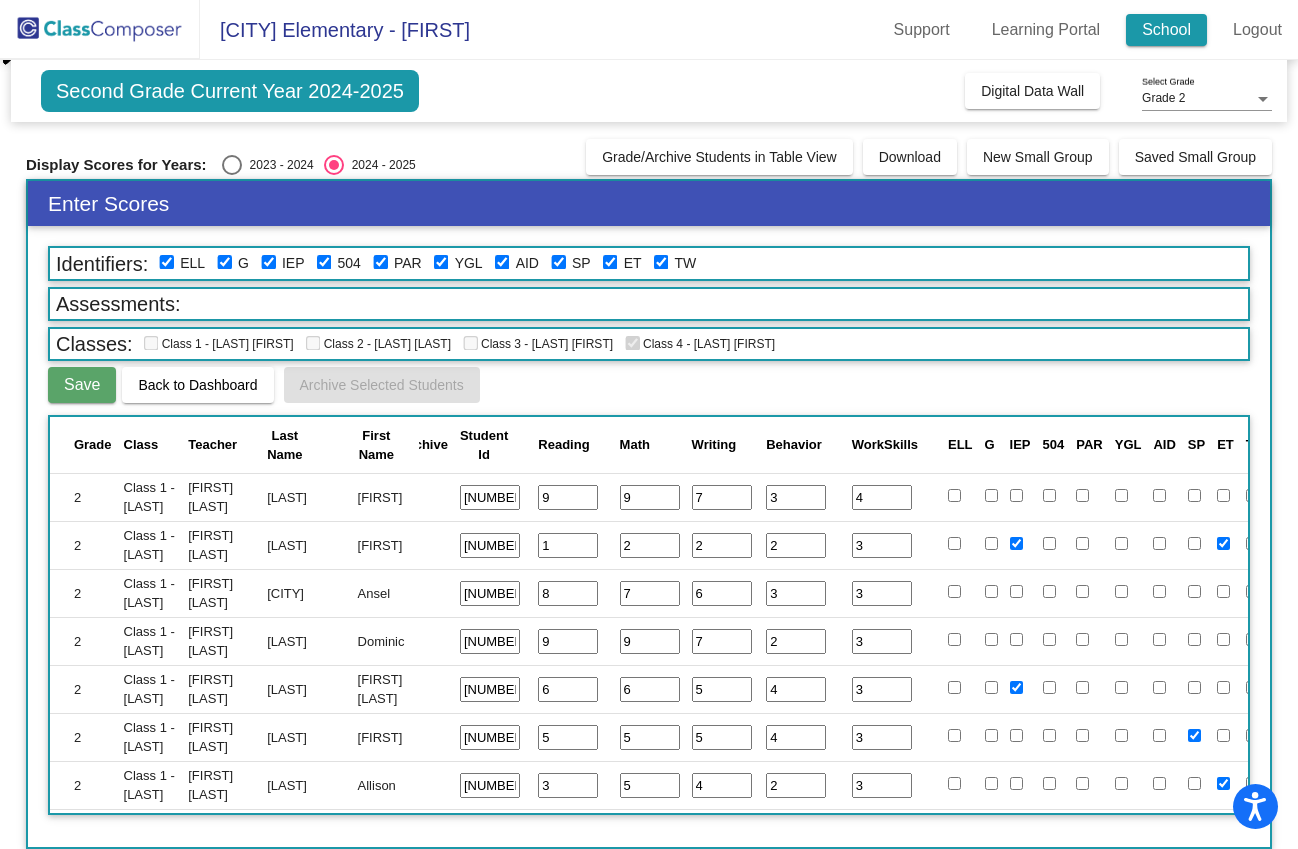 click on "School" 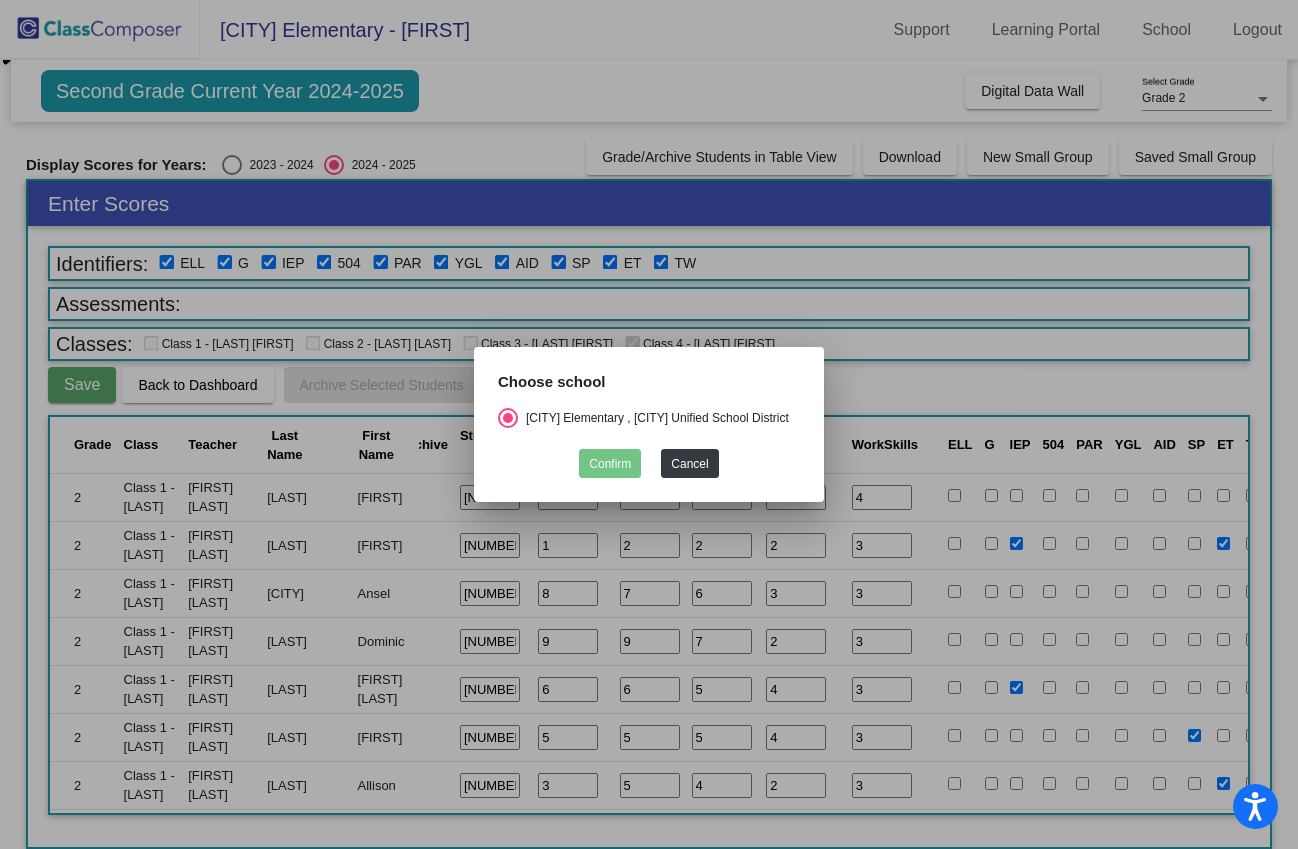 click at bounding box center (649, 424) 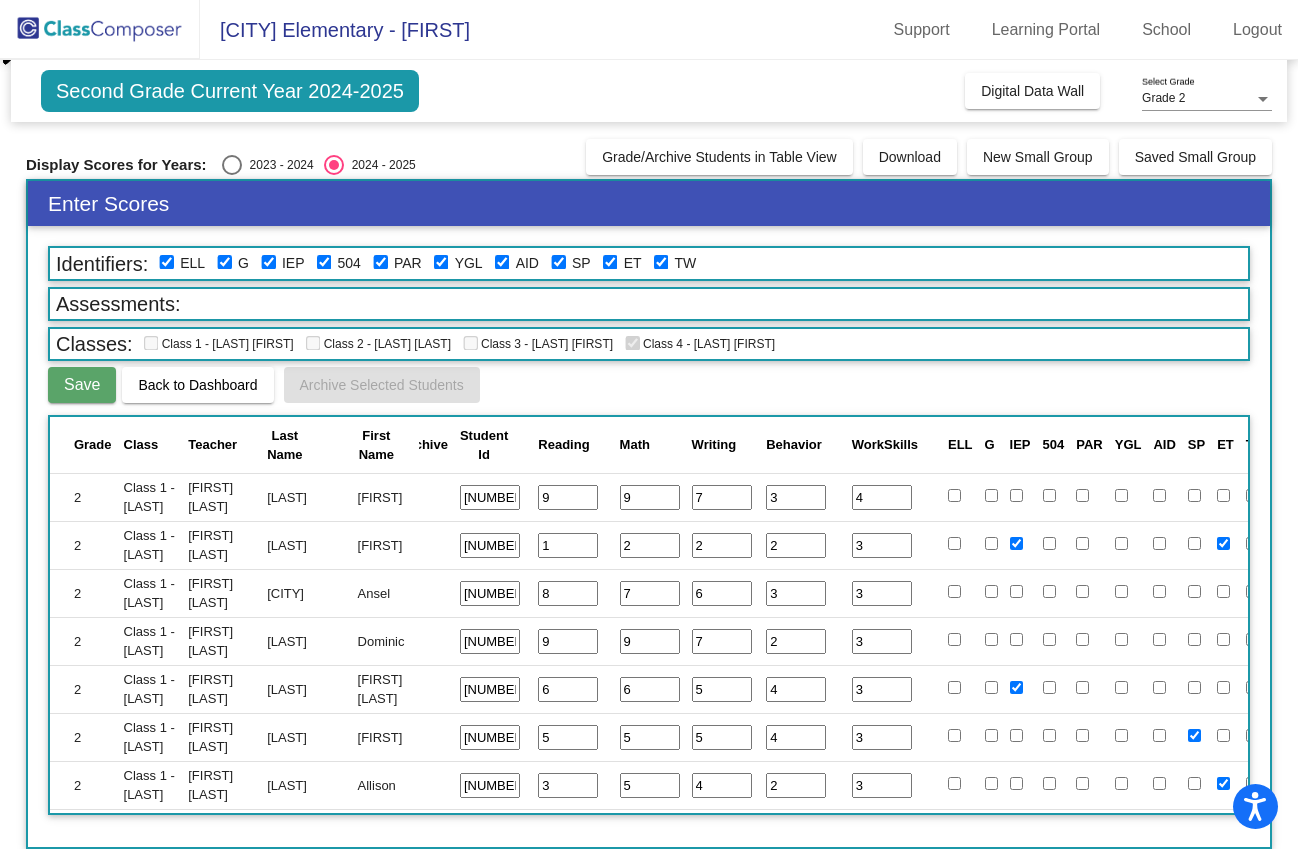 click on "Second Grade Current Year 2024-2025" 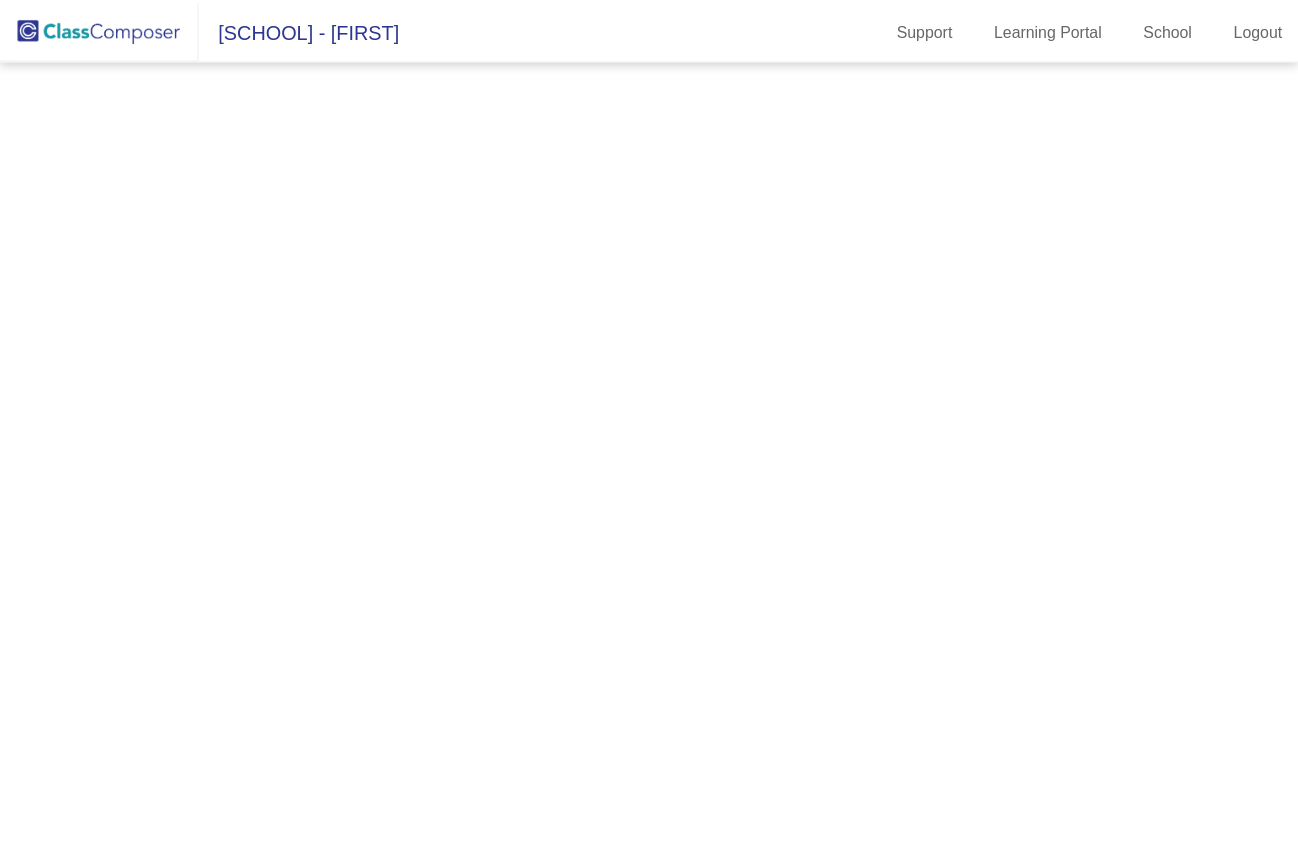 scroll, scrollTop: 0, scrollLeft: 0, axis: both 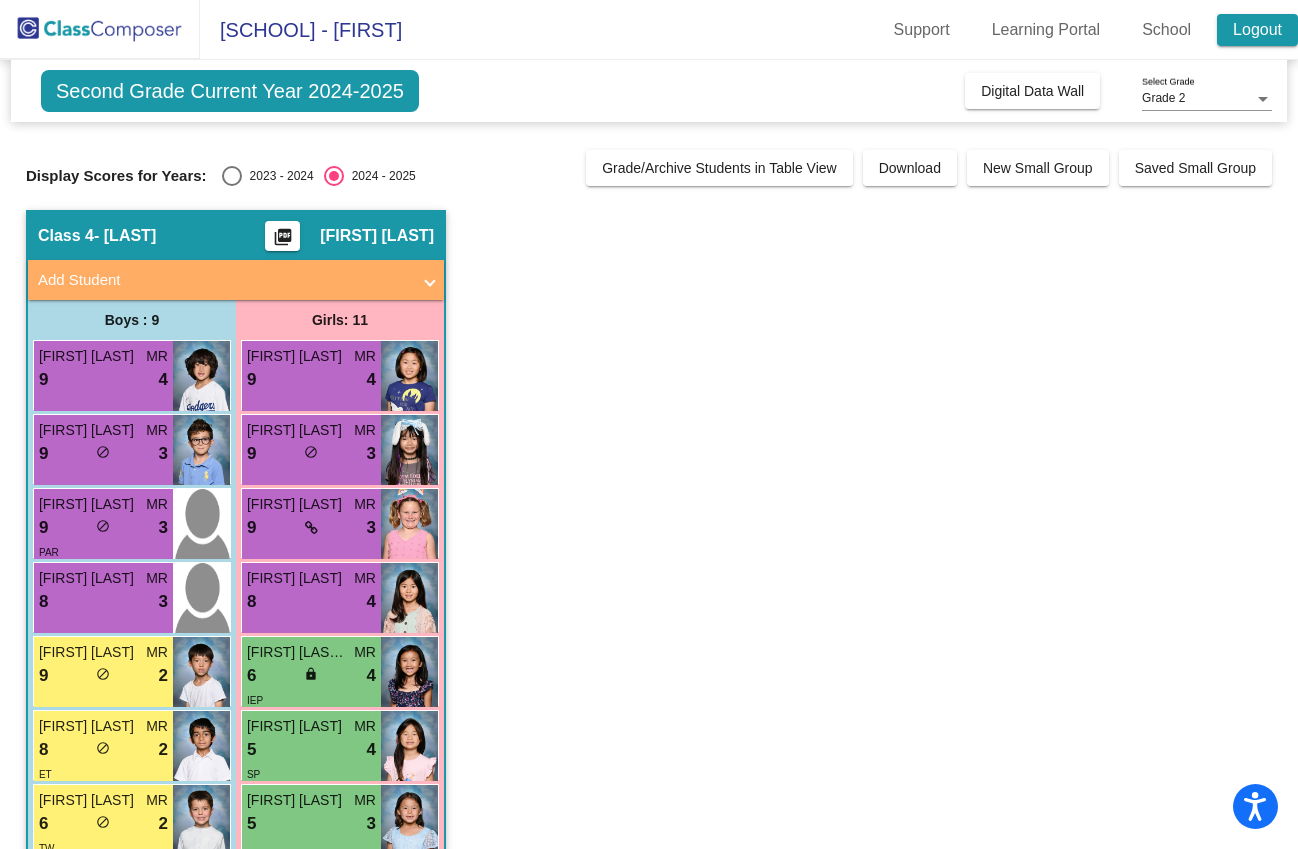 click on "Logout" 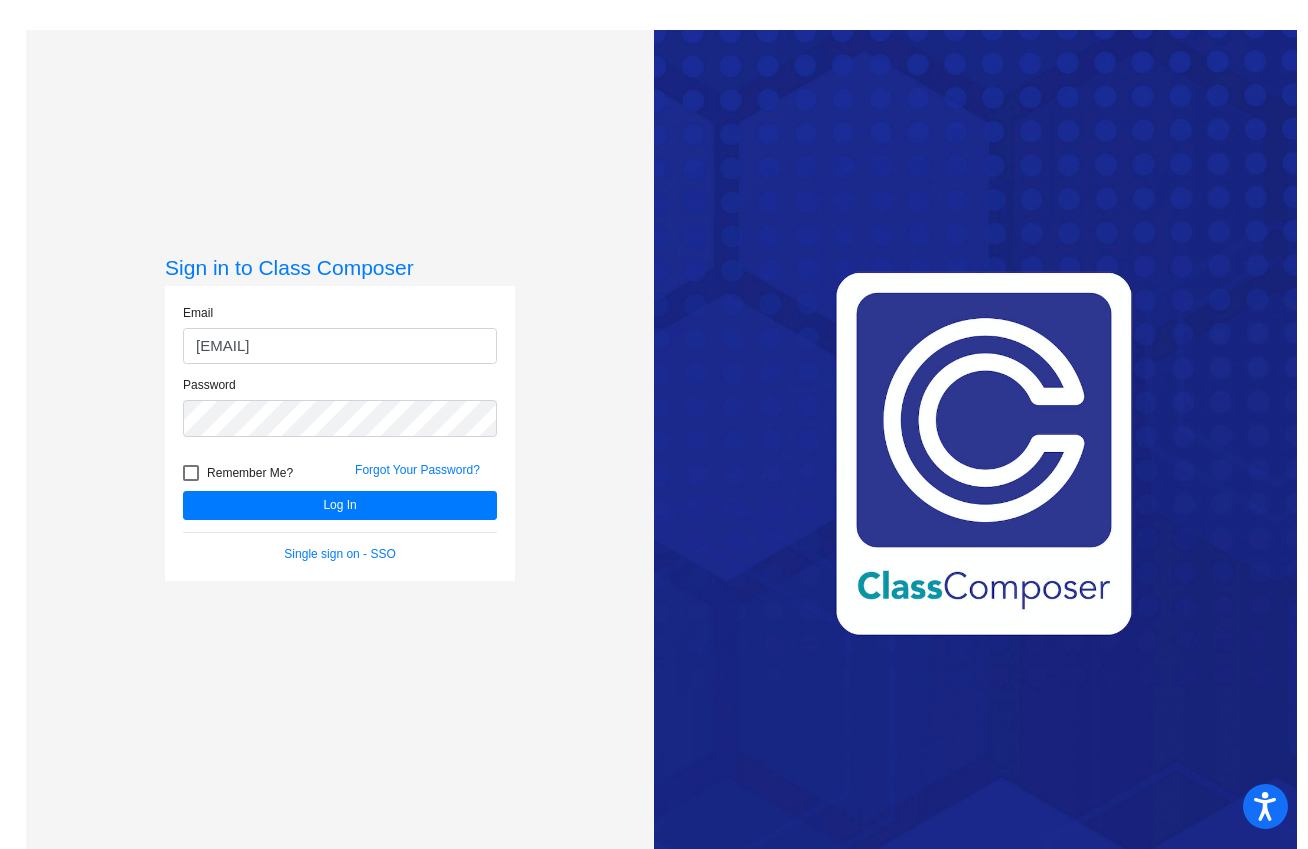 click at bounding box center [191, 473] 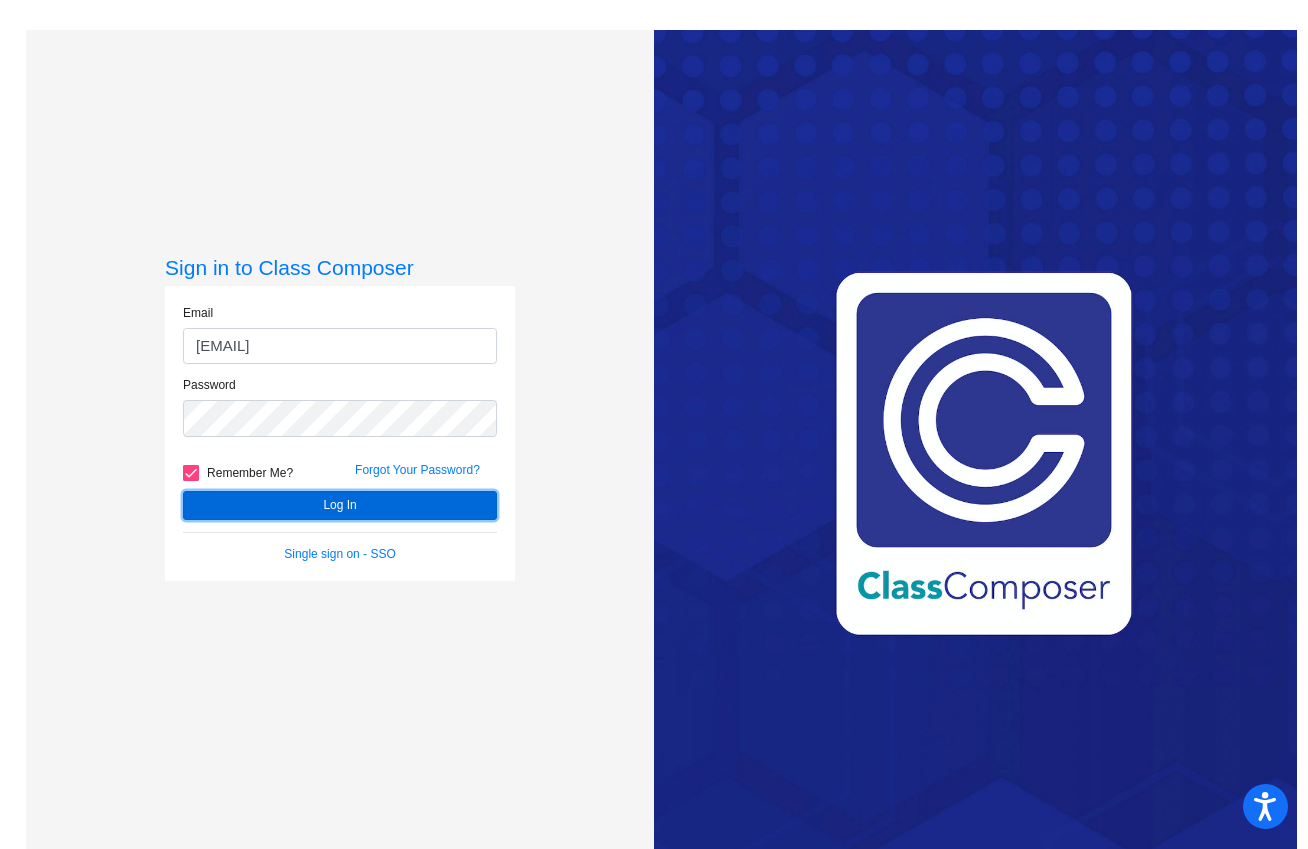 click on "Log In" 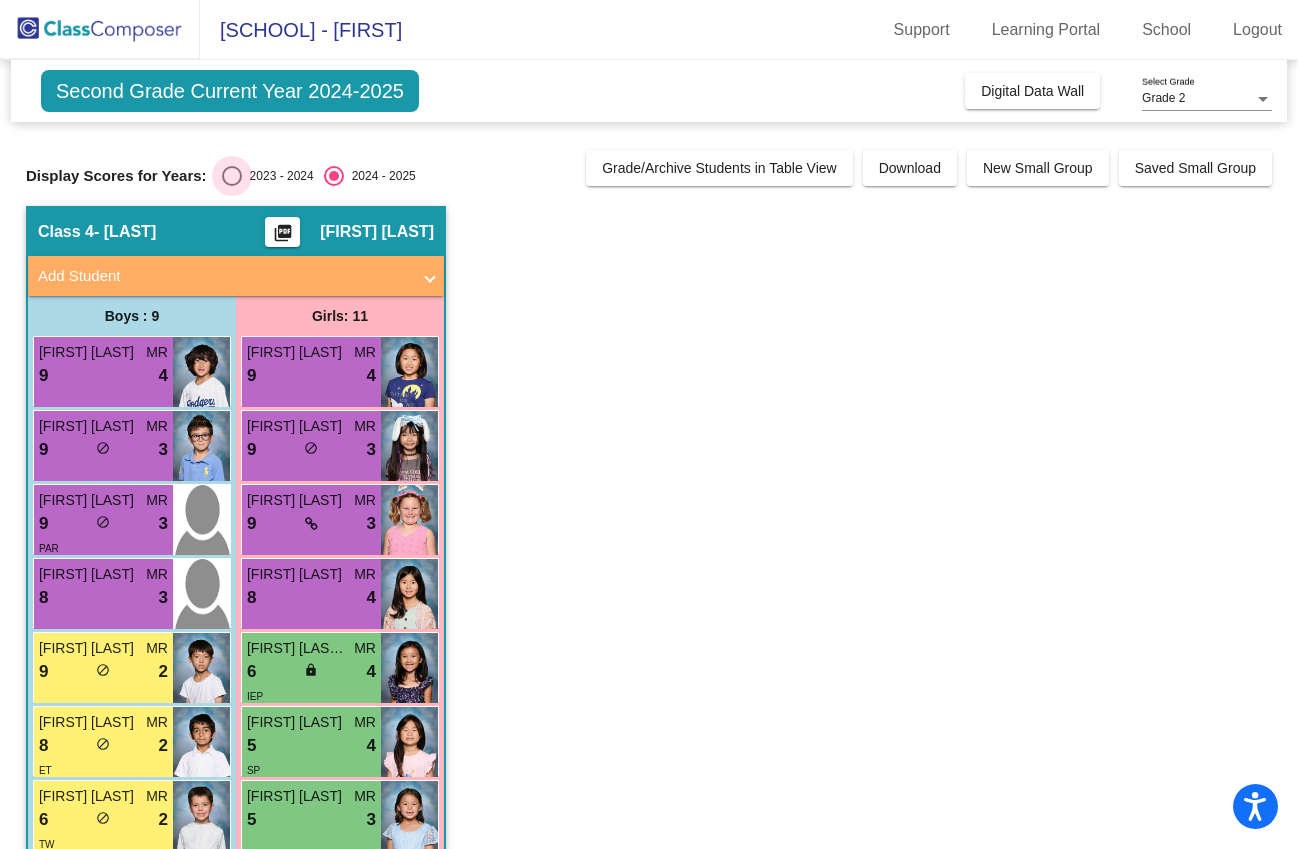 click at bounding box center [232, 176] 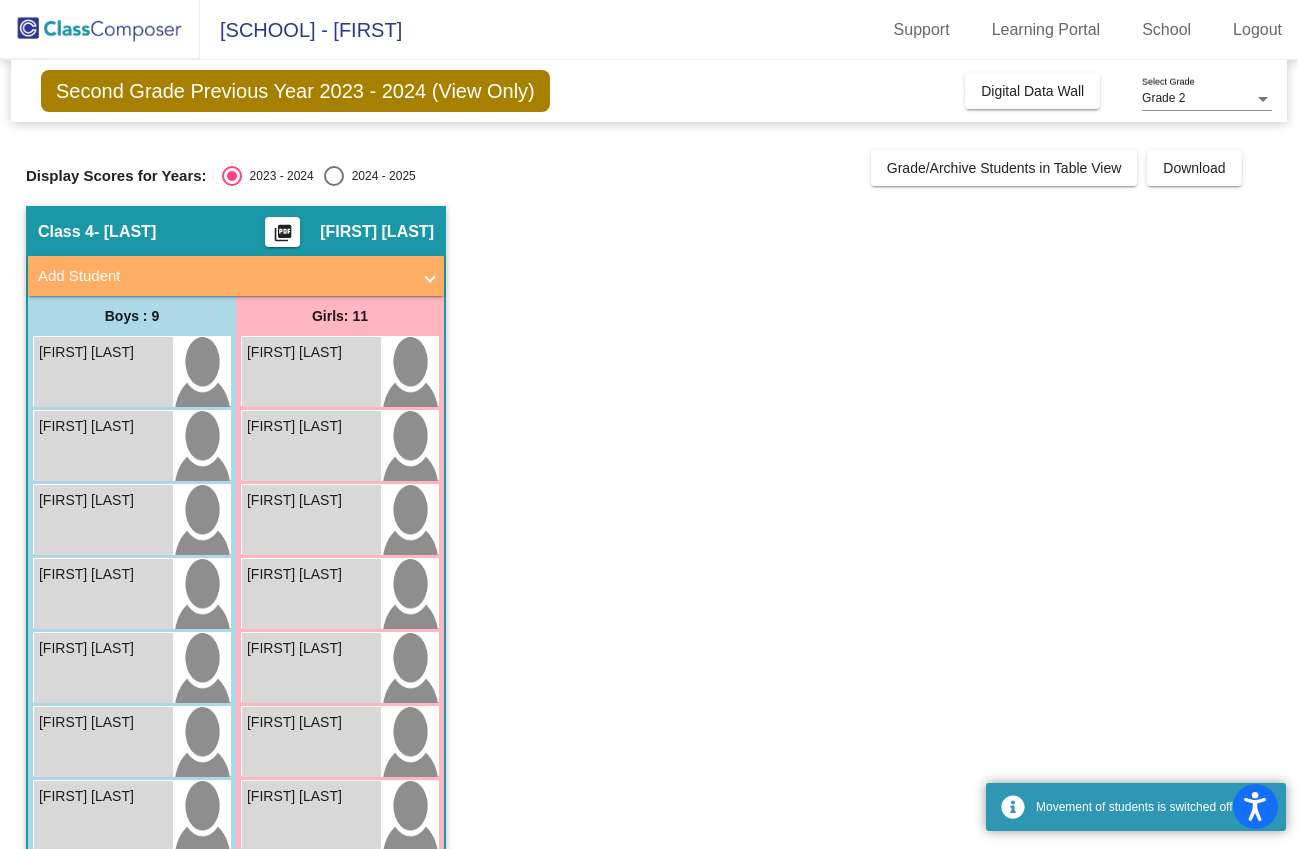 click at bounding box center [334, 176] 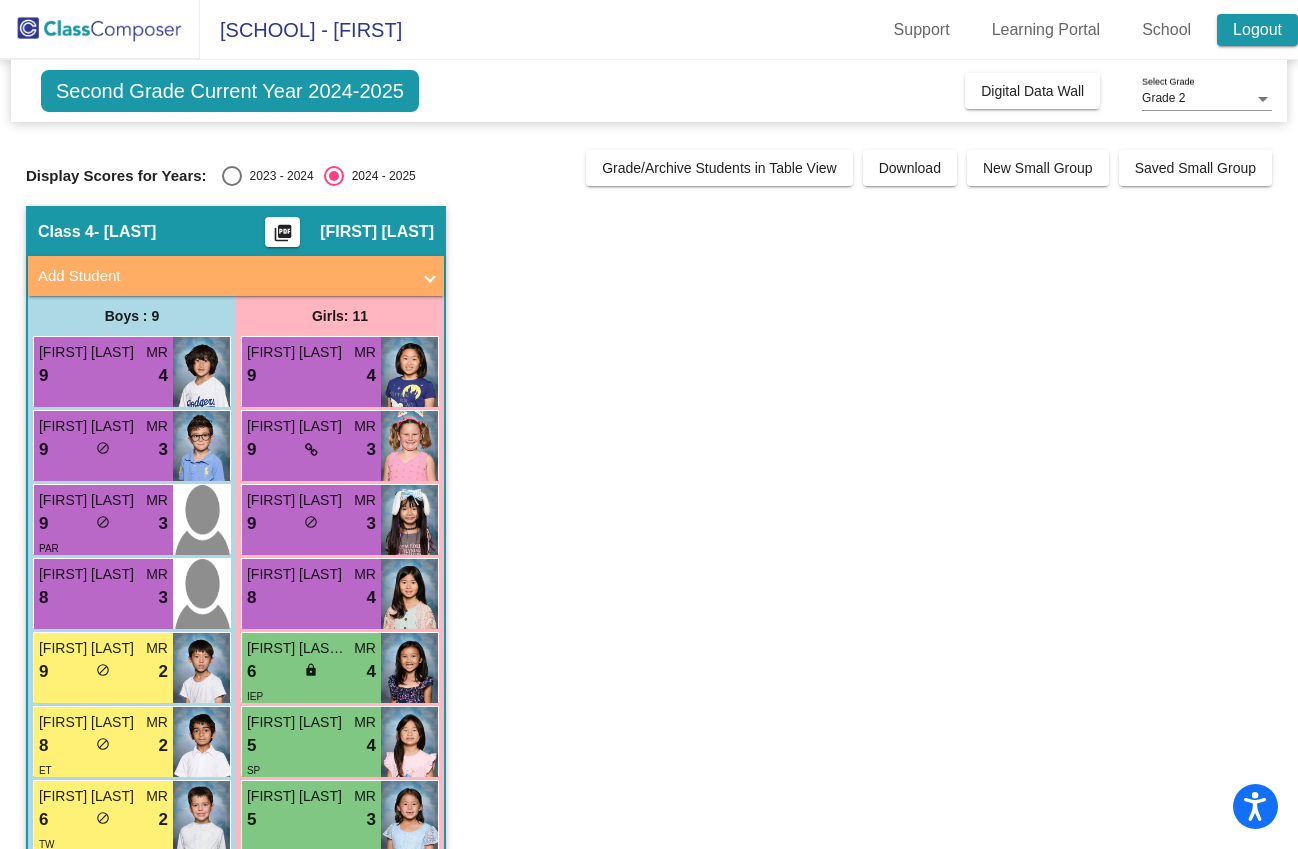 click on "Logout" 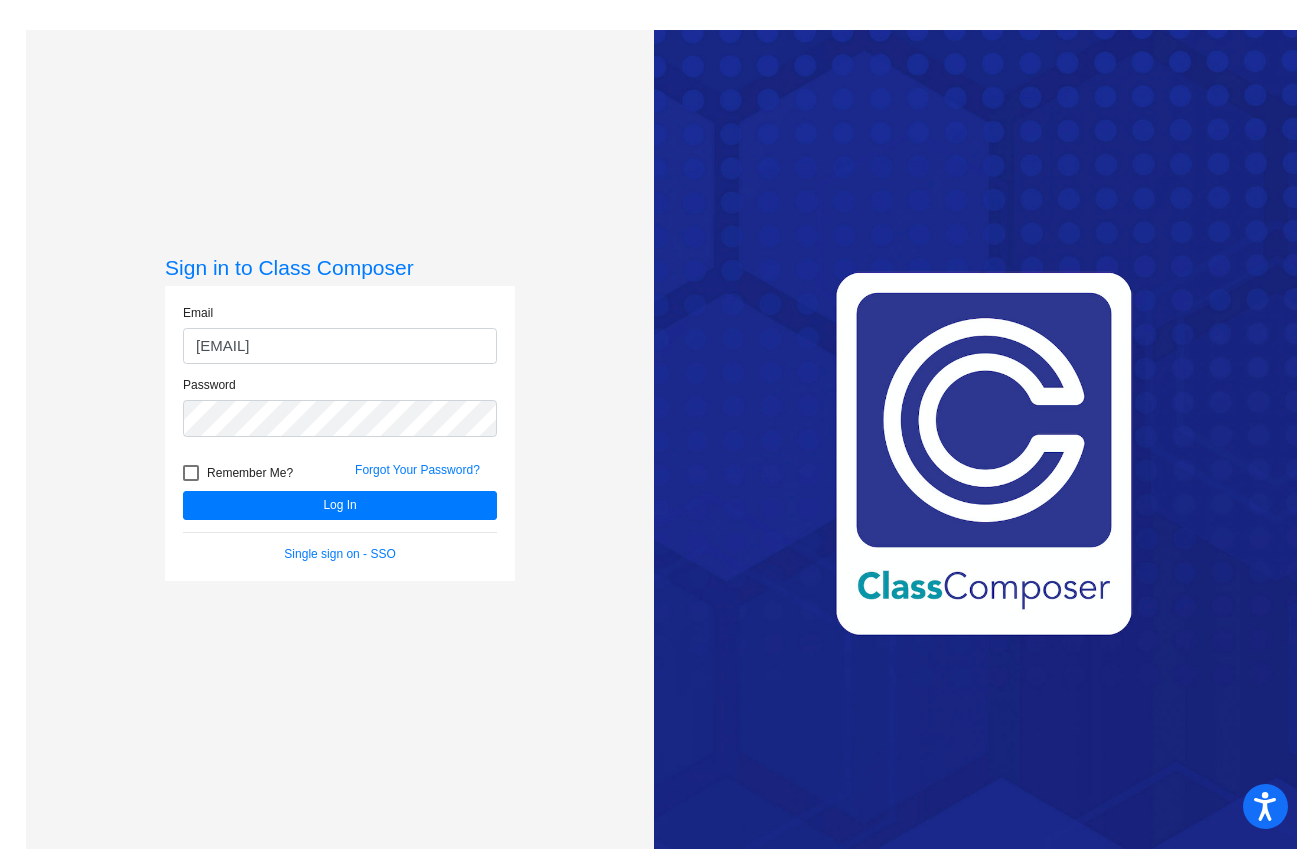 click at bounding box center (191, 473) 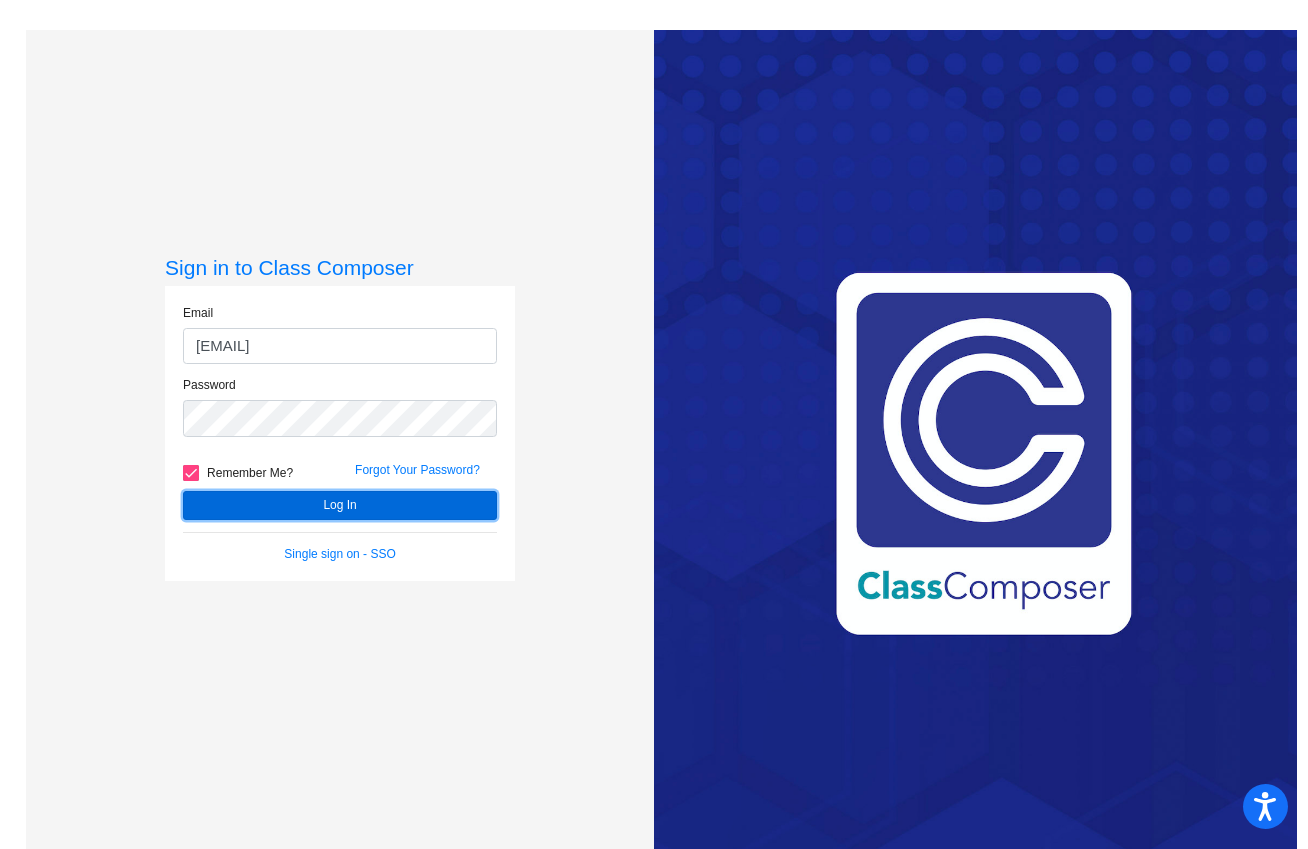 click on "Log In" 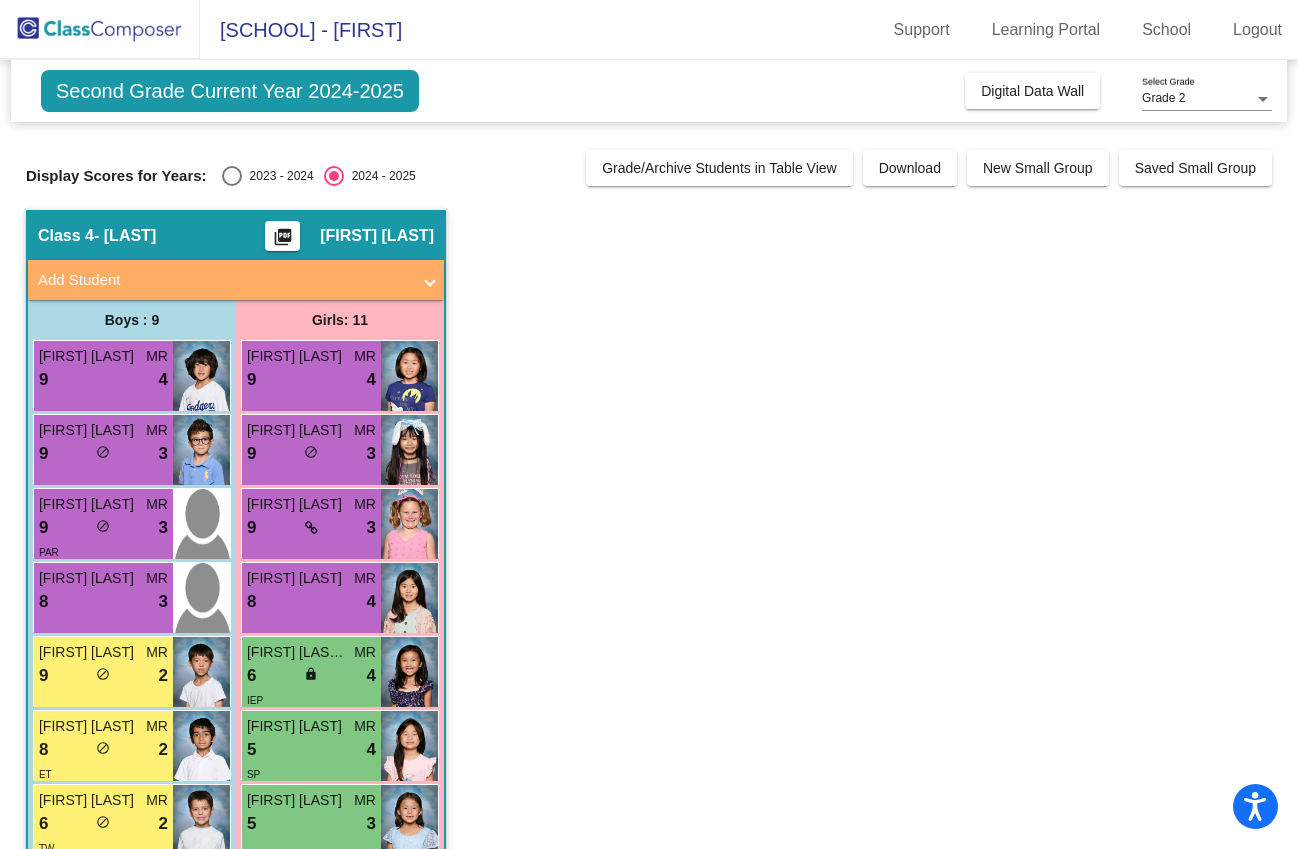 click on "Display Scores for Years:   2023 - 2024   2024 - 2025" 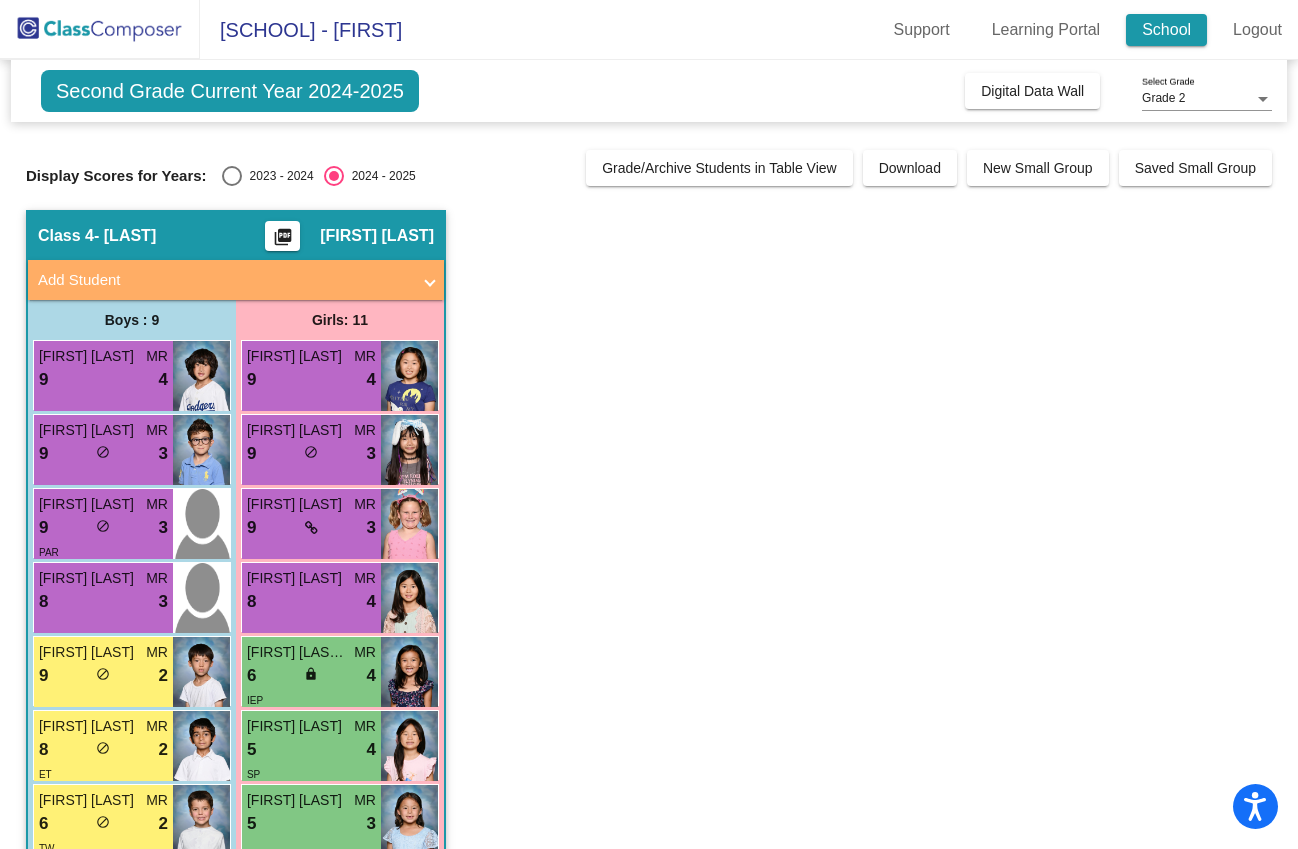 click on "School" 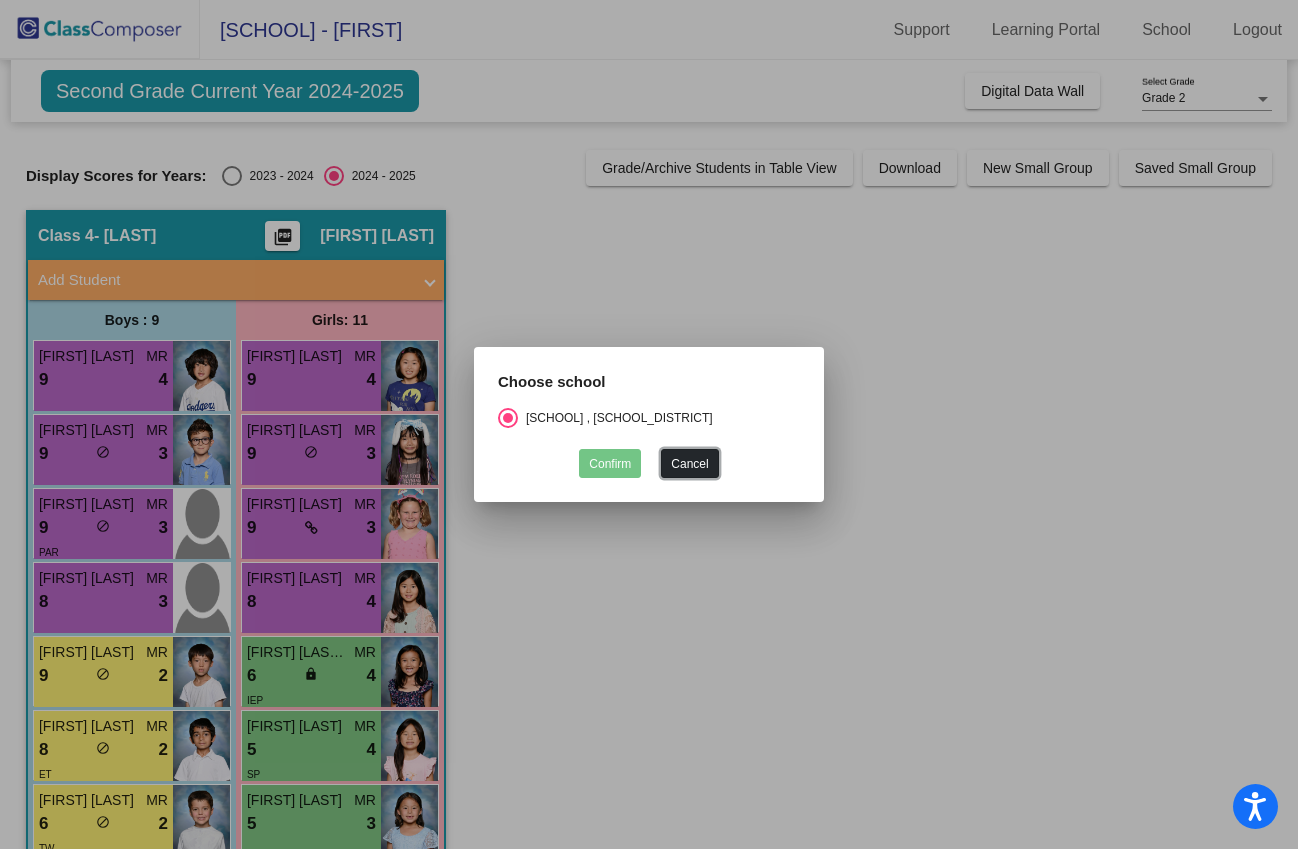 click on "Cancel" at bounding box center (689, 463) 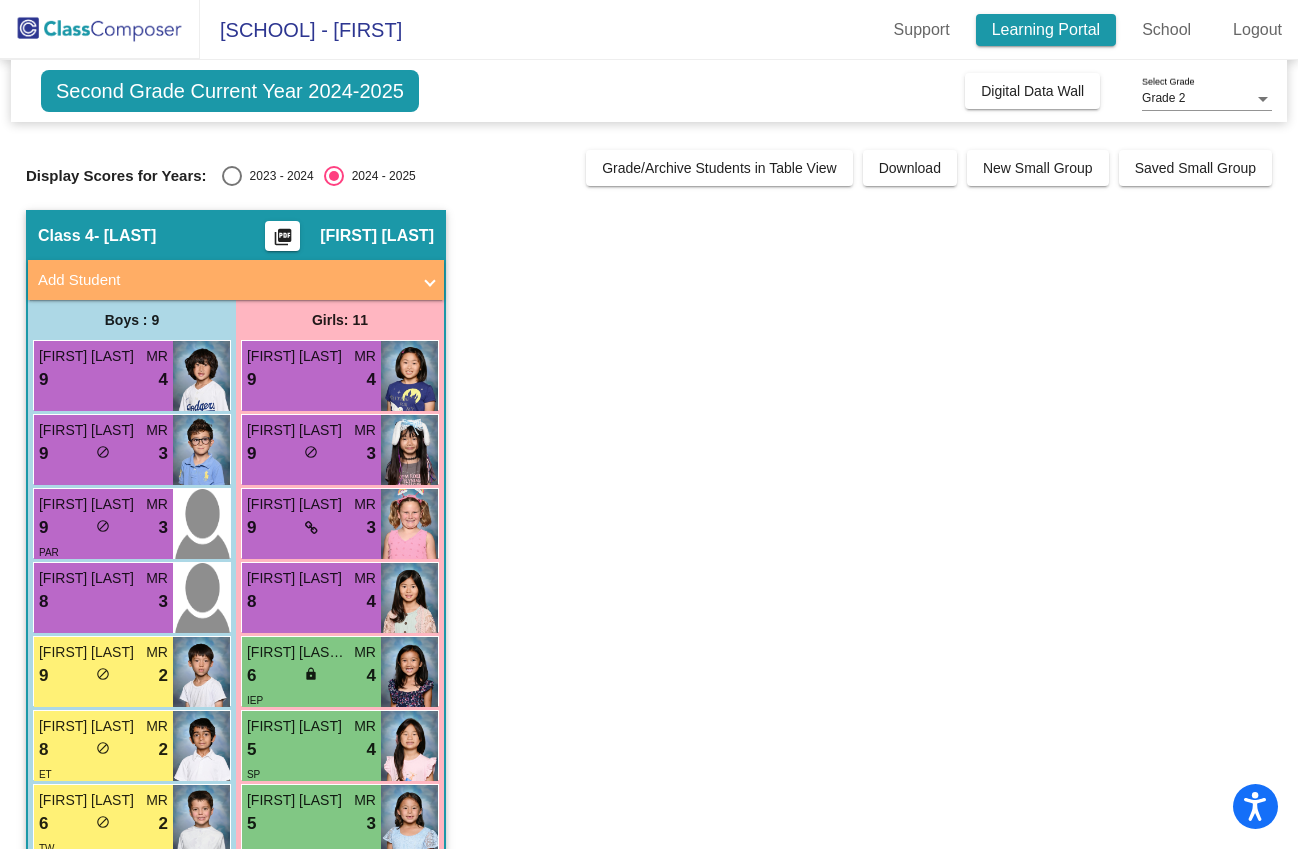 click on "Learning Portal" 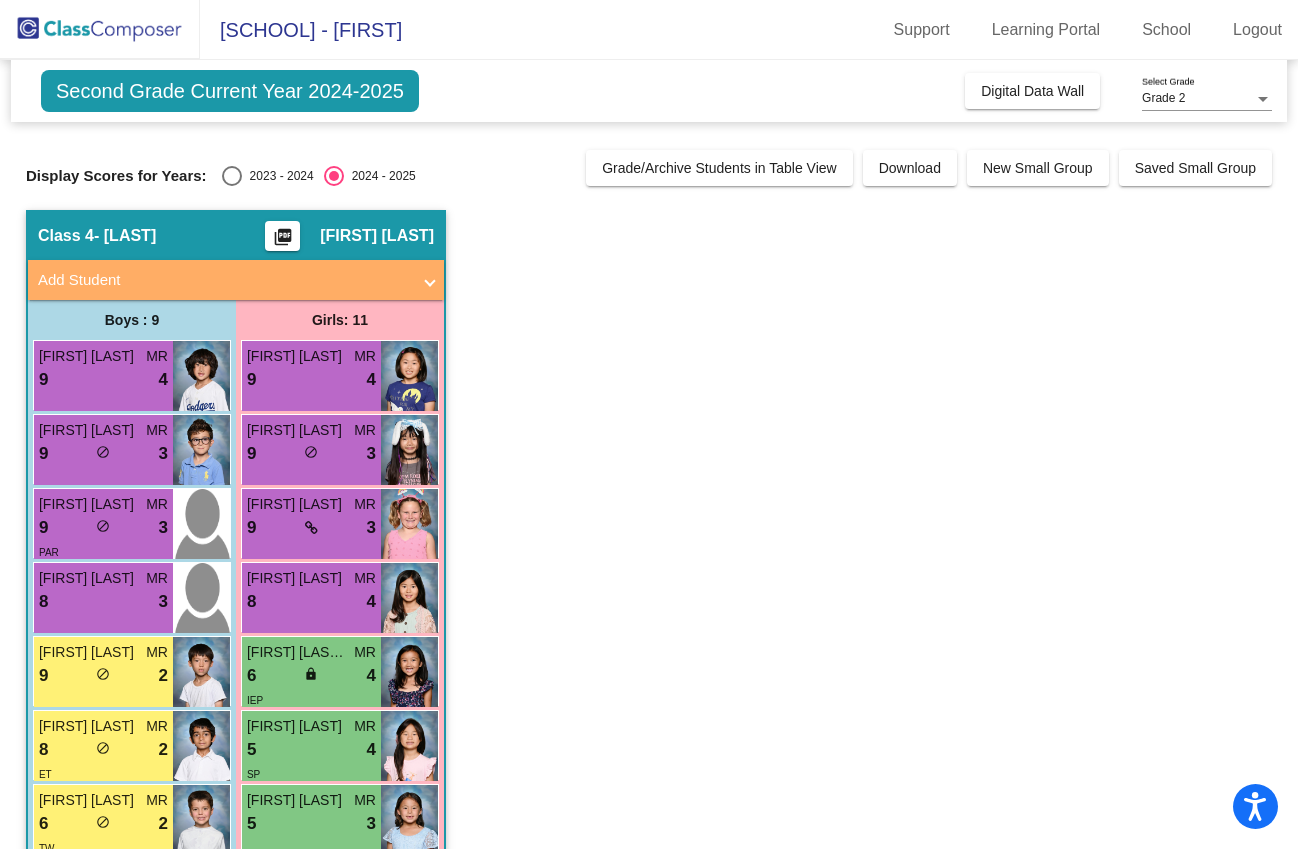 click 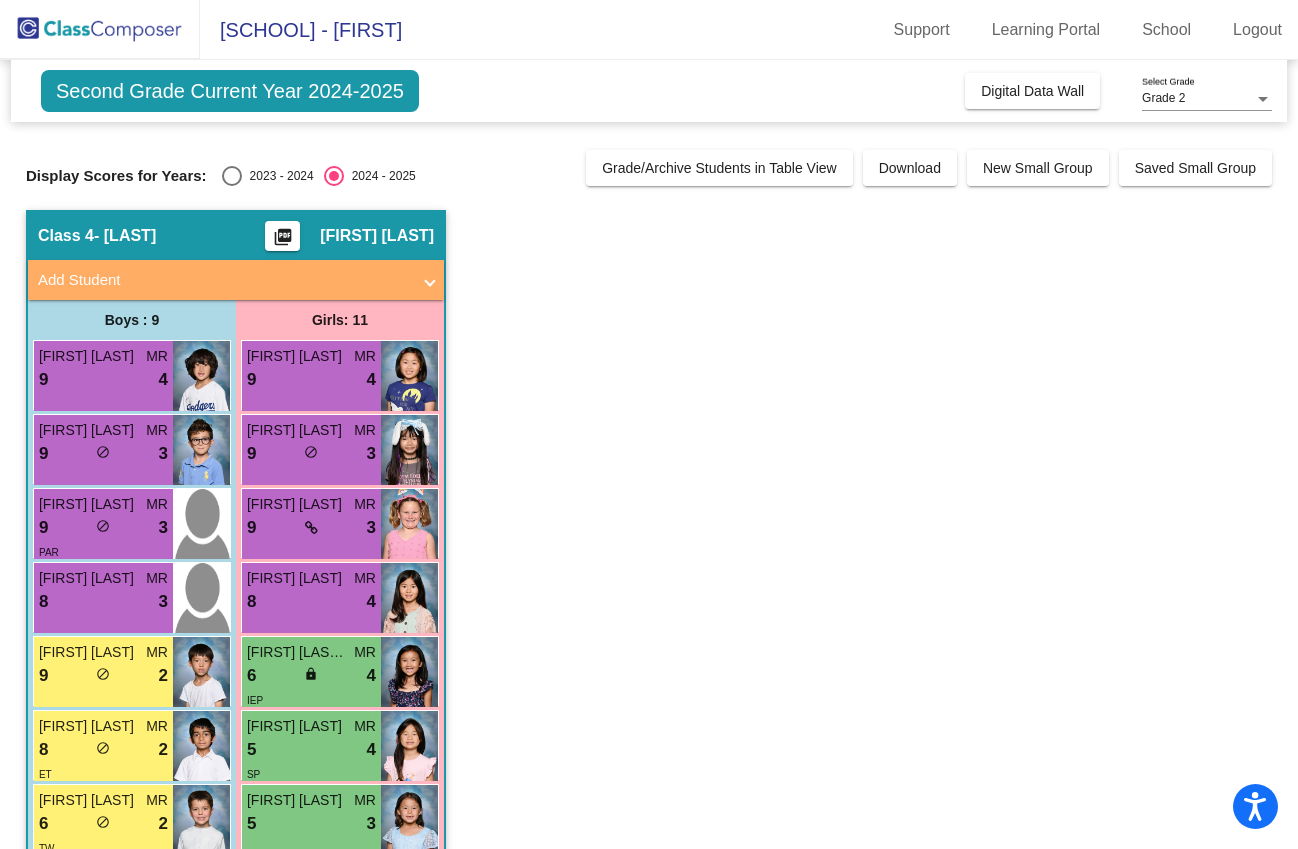 click at bounding box center (232, 176) 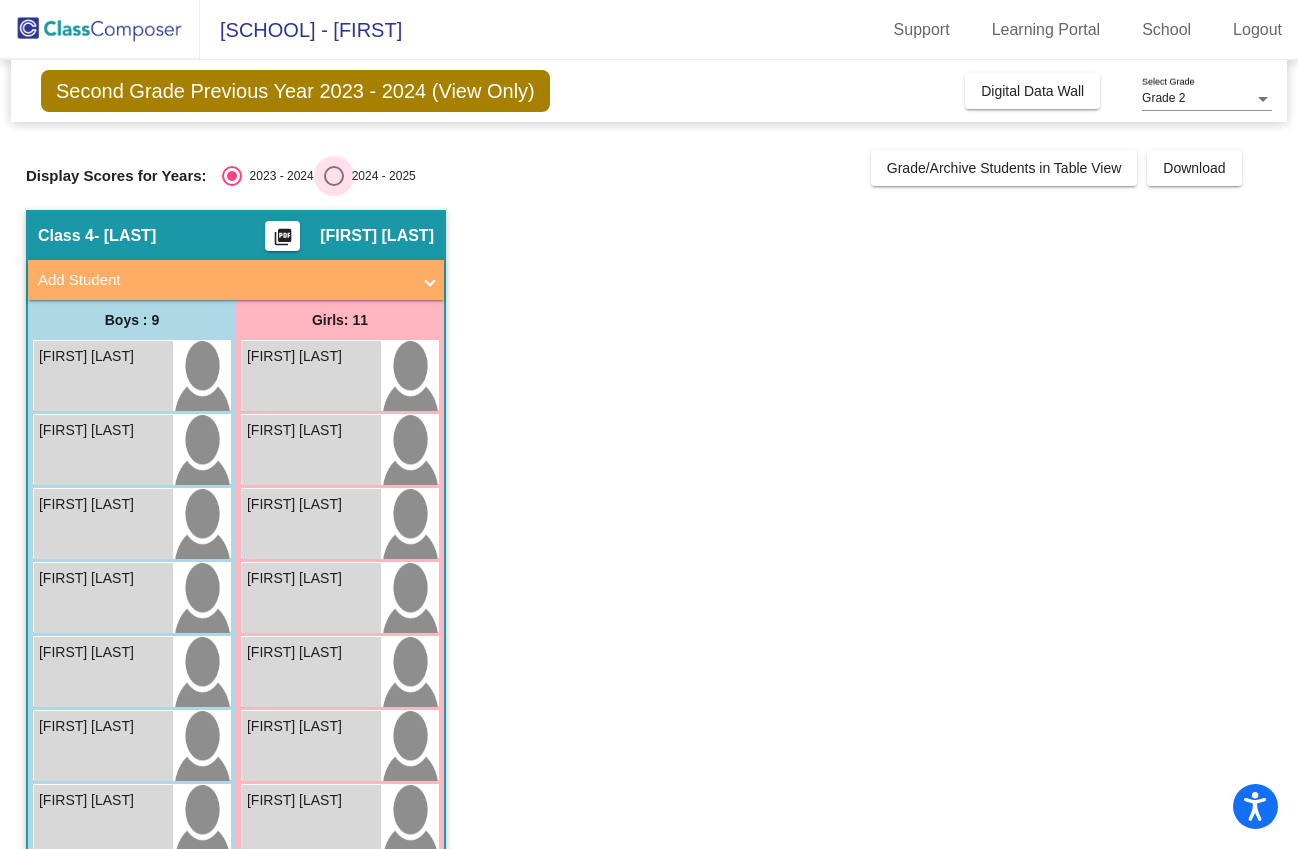 click at bounding box center (334, 176) 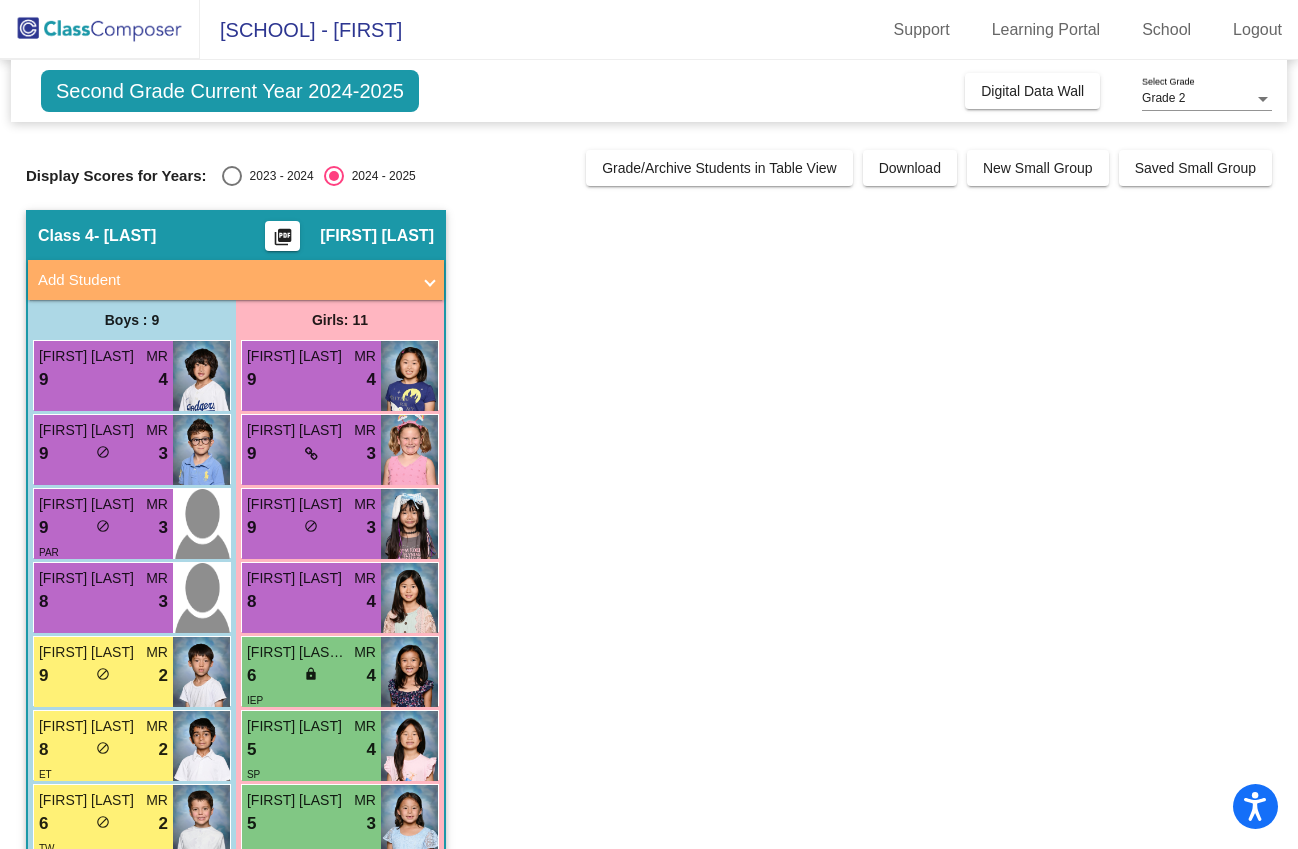 click on "Display Scores for Years:   2023 - 2024   2024 - 2025" 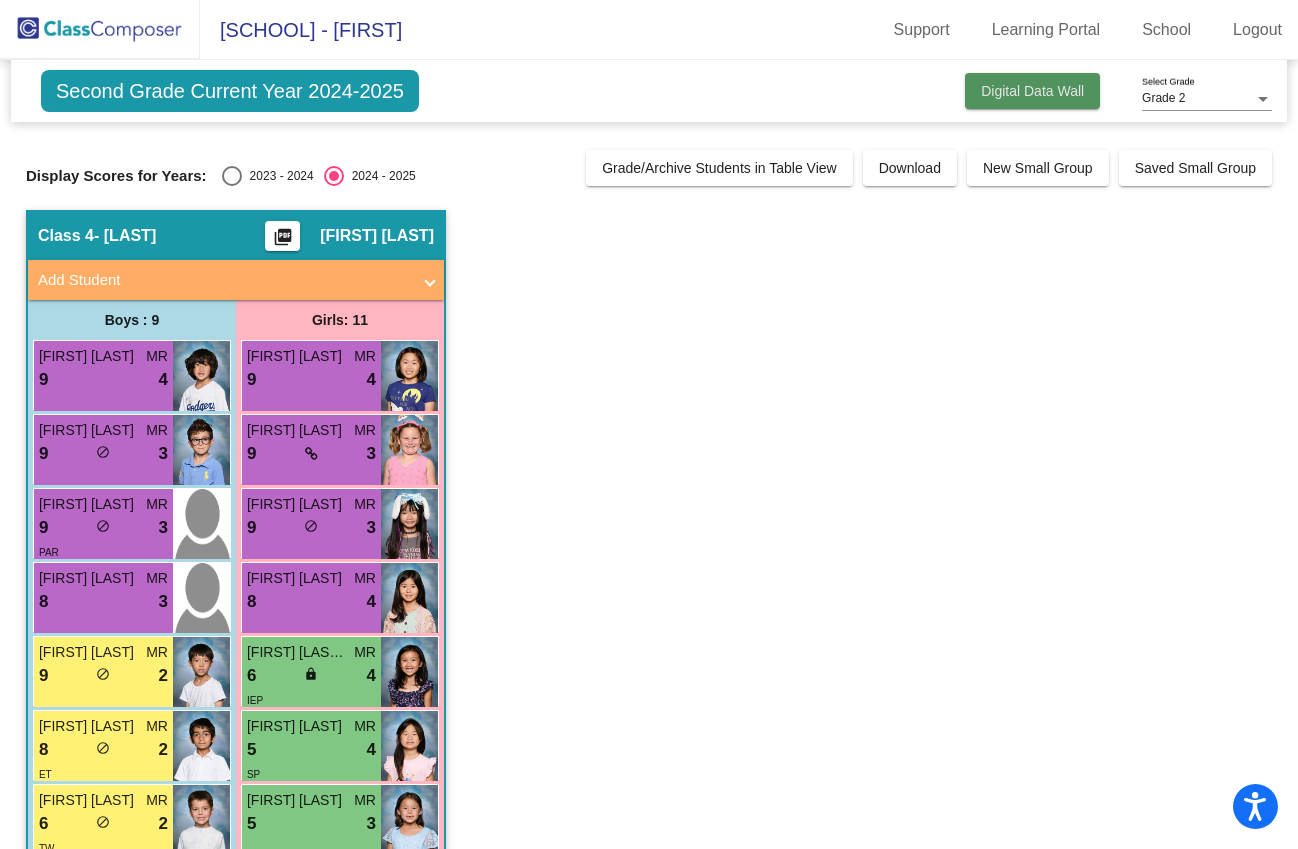 click on "Digital Data Wall" 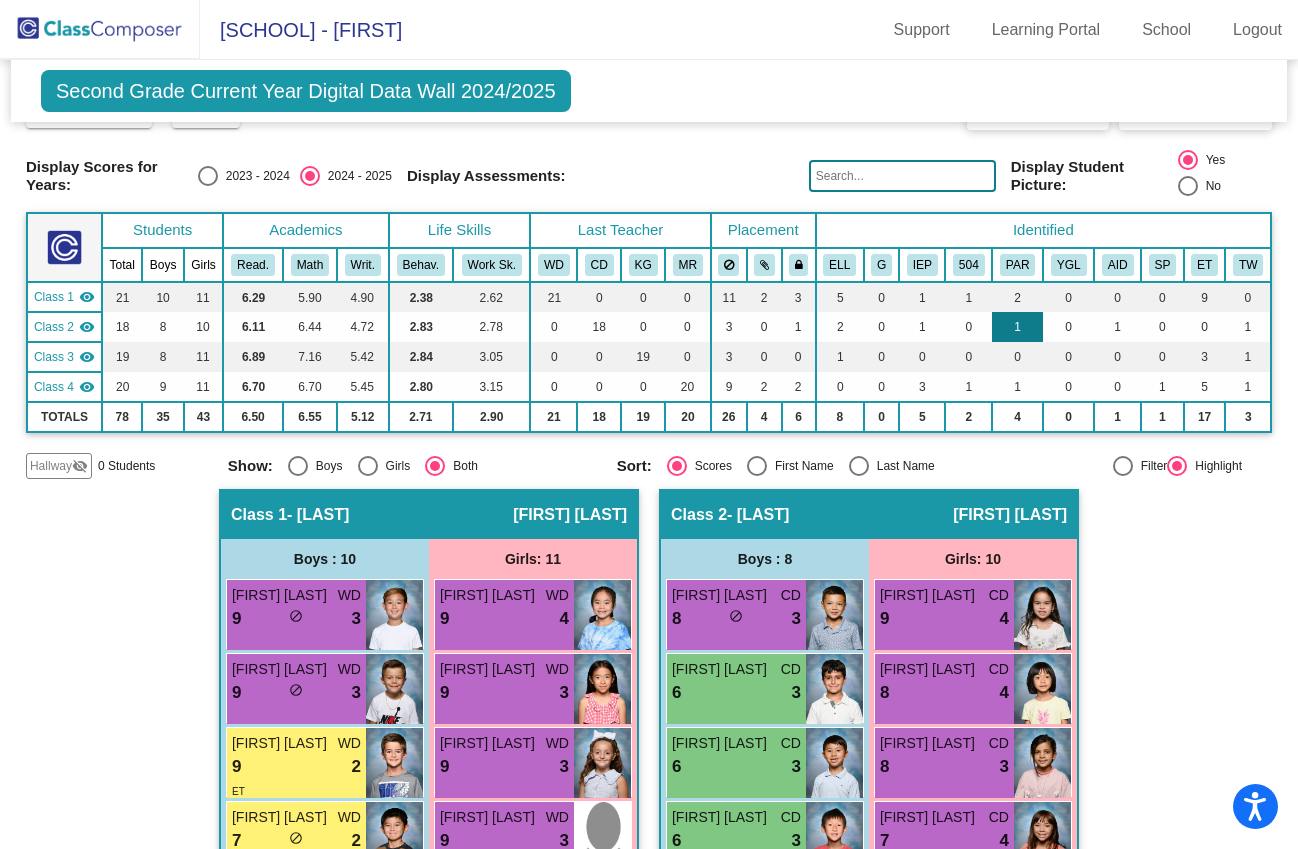 scroll, scrollTop: 0, scrollLeft: 0, axis: both 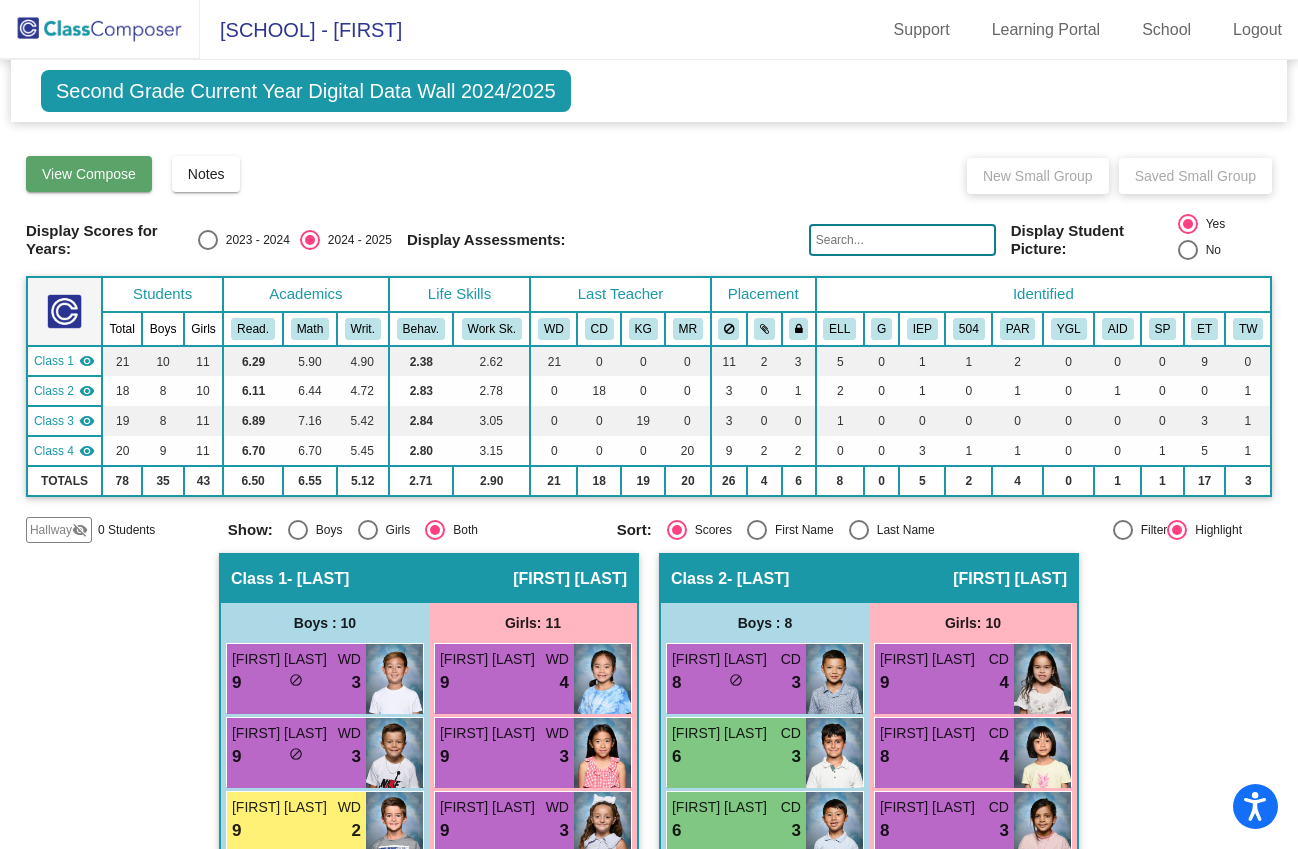 click on "View Compose" 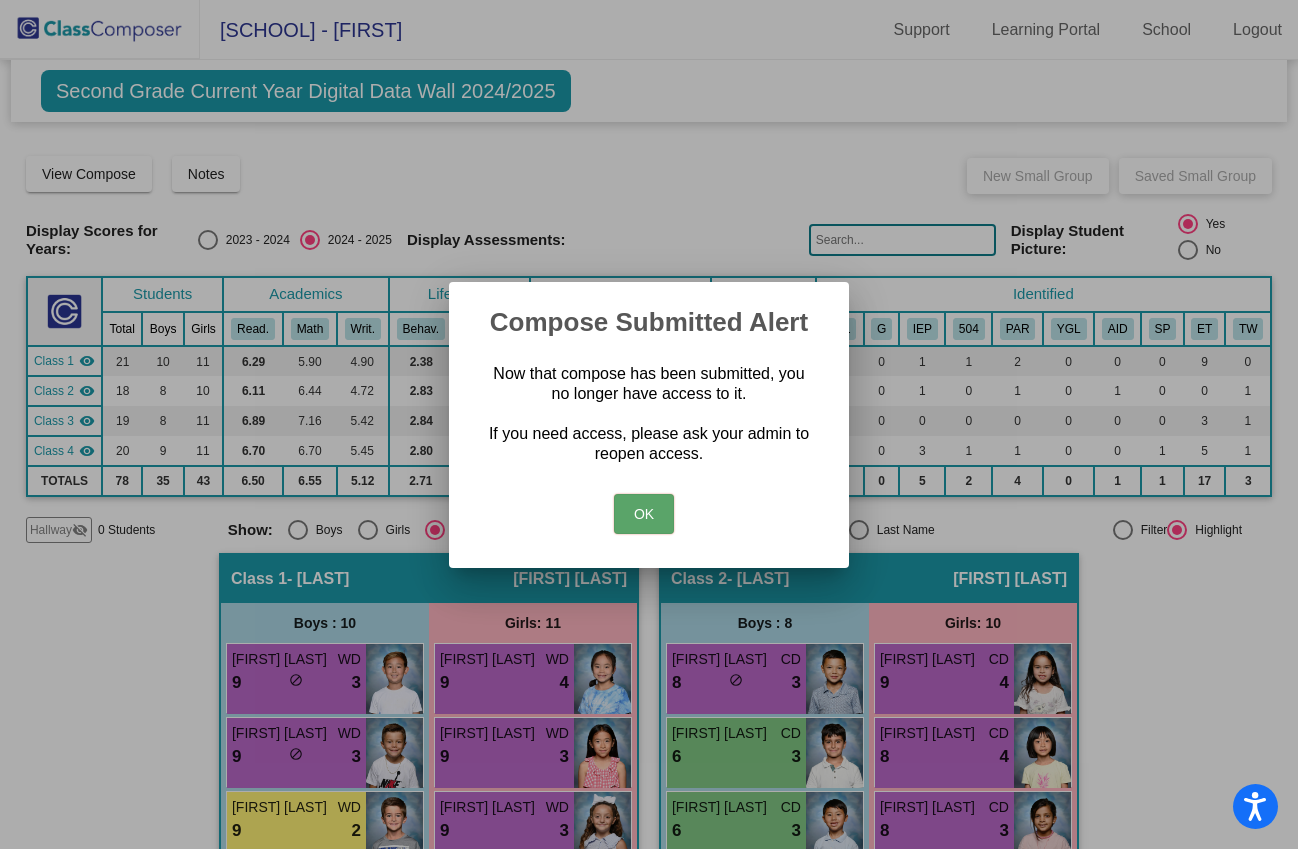 click on "OK" at bounding box center [644, 514] 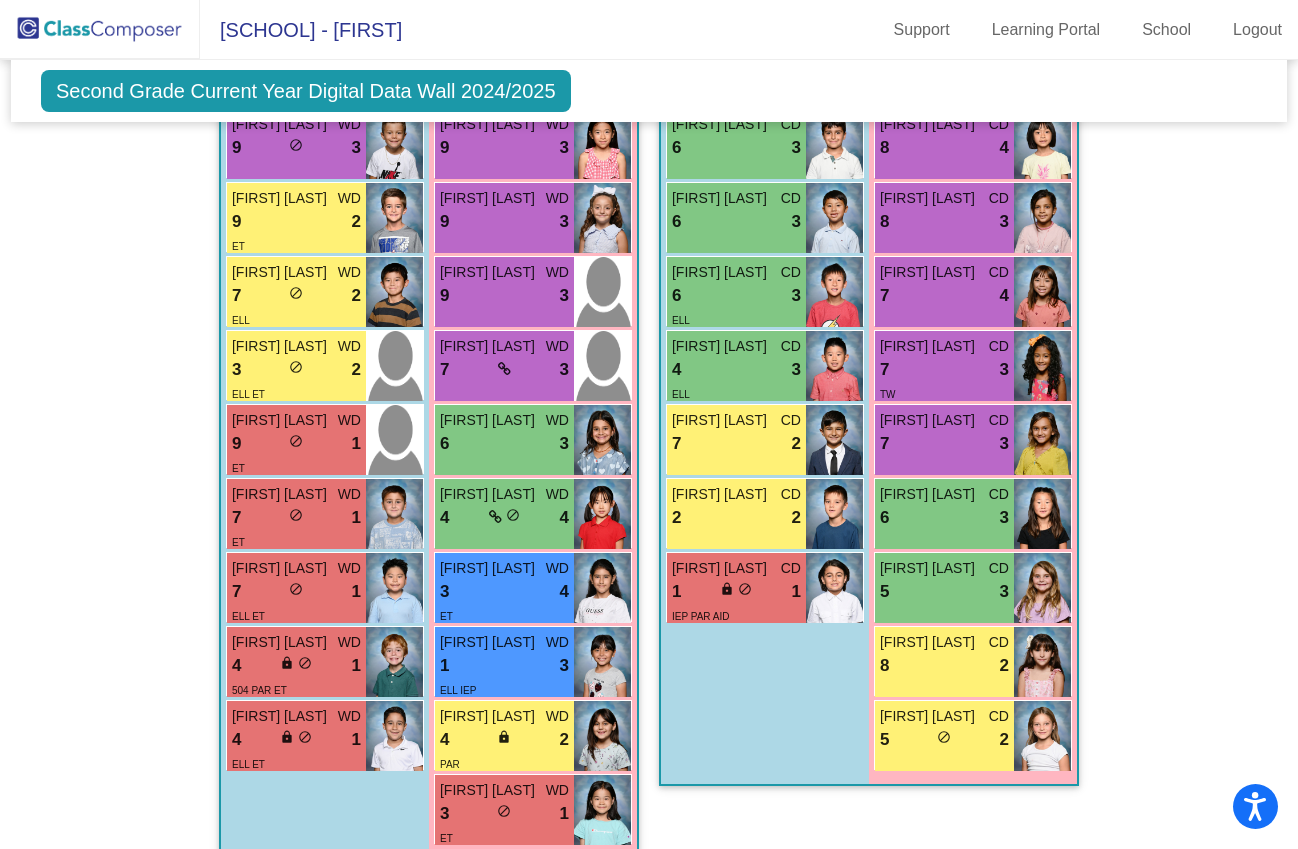 scroll, scrollTop: 0, scrollLeft: 0, axis: both 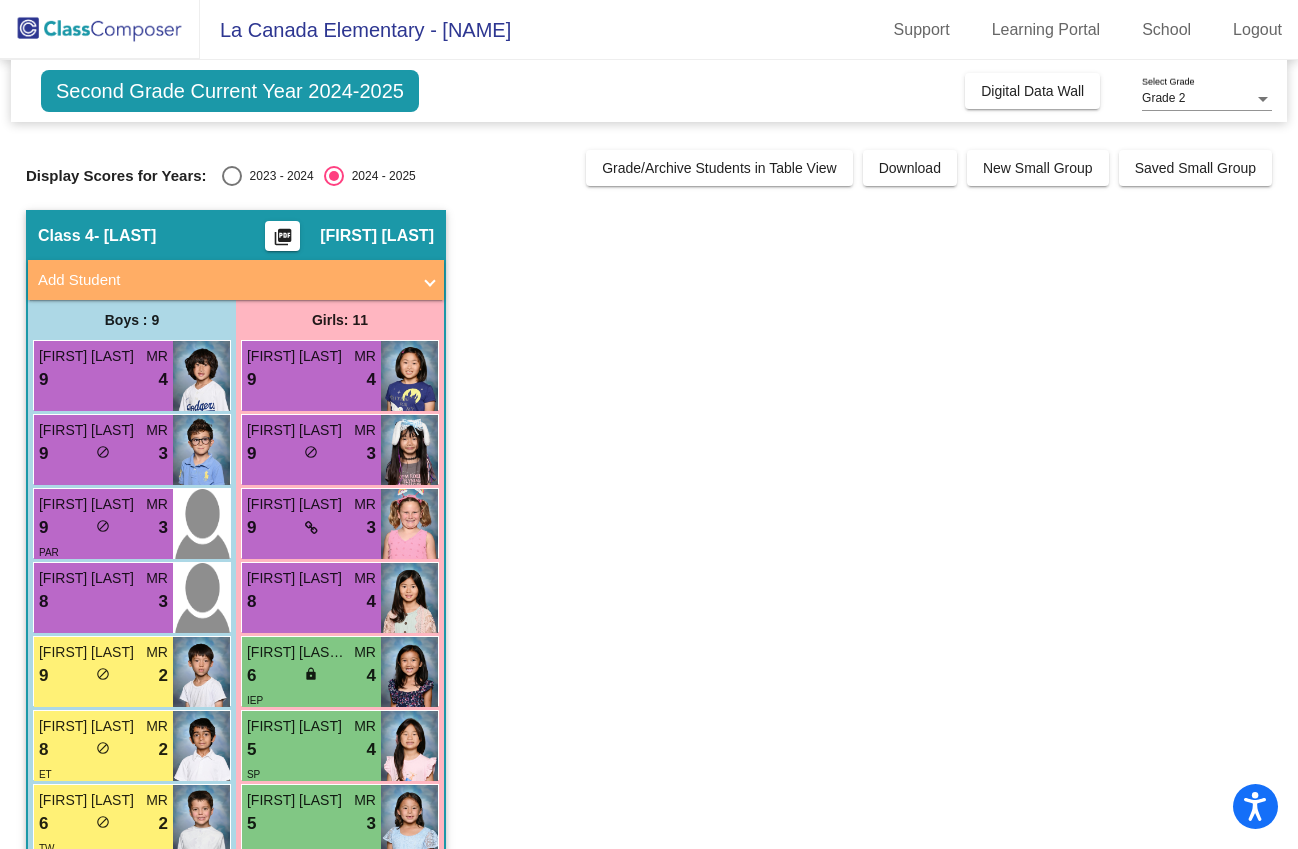 click on "Display Scores for Years:   2023 - 2024   2024 - 2025  Grade/Archive Students in Table View   Download   New Small Group   Saved Small Group" 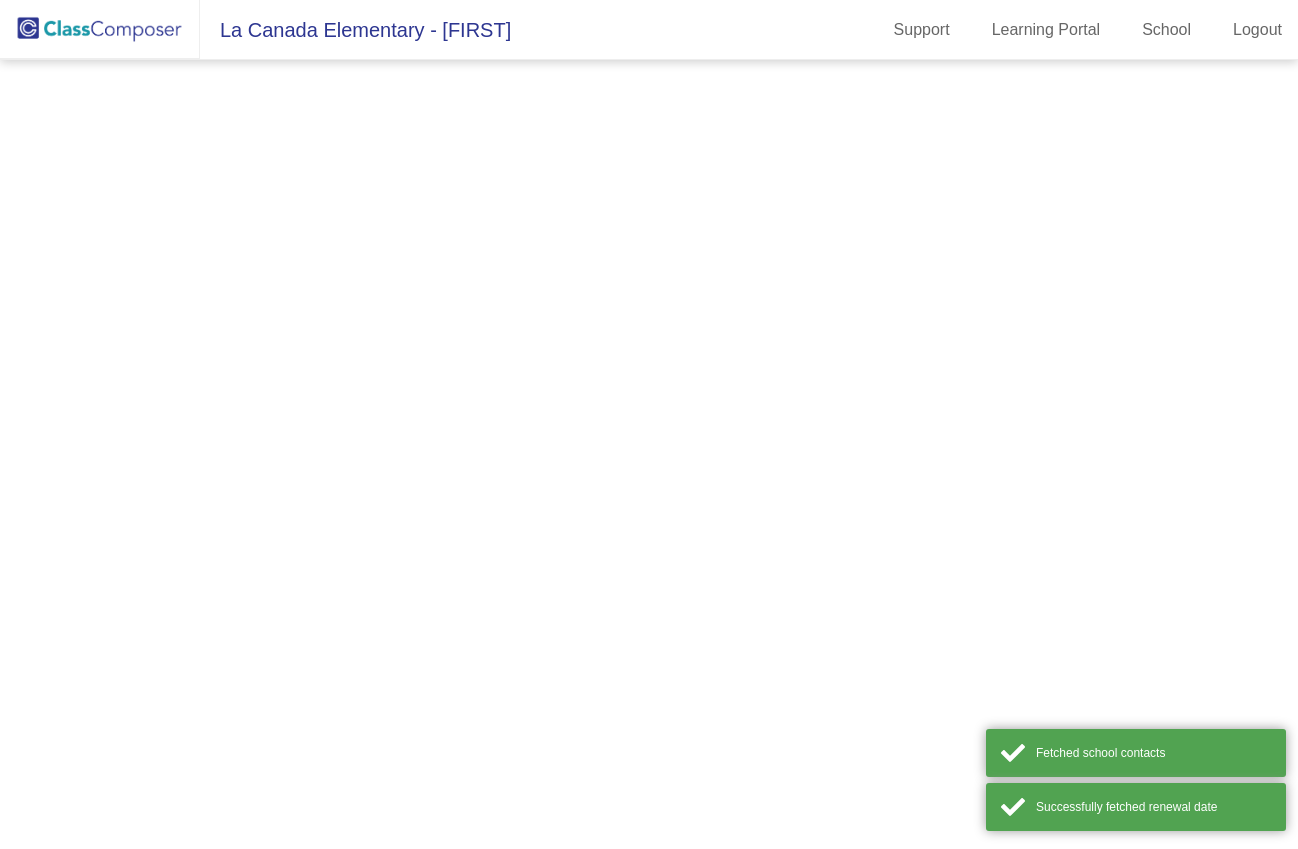 scroll, scrollTop: 0, scrollLeft: 0, axis: both 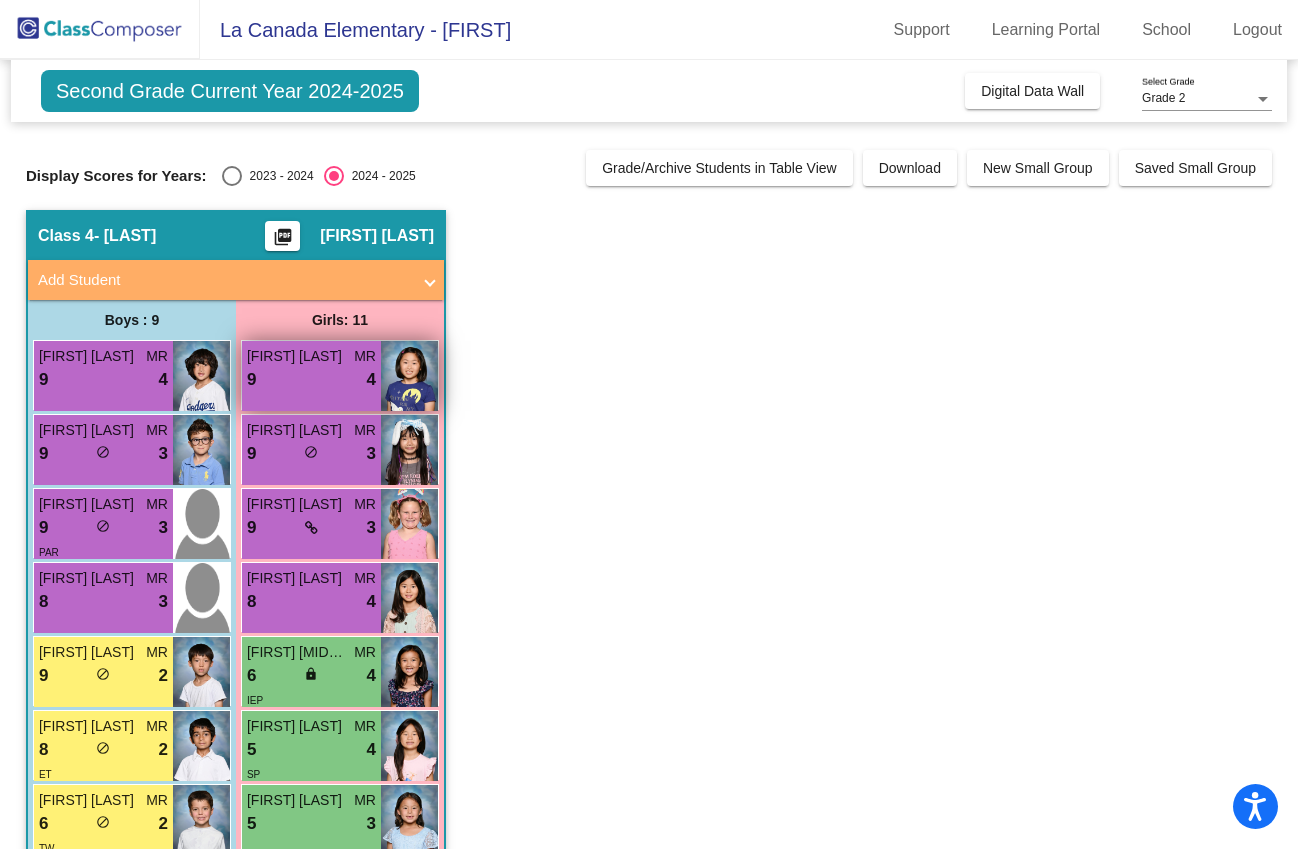 click on "9 lock do_not_disturb_alt 4" at bounding box center (311, 380) 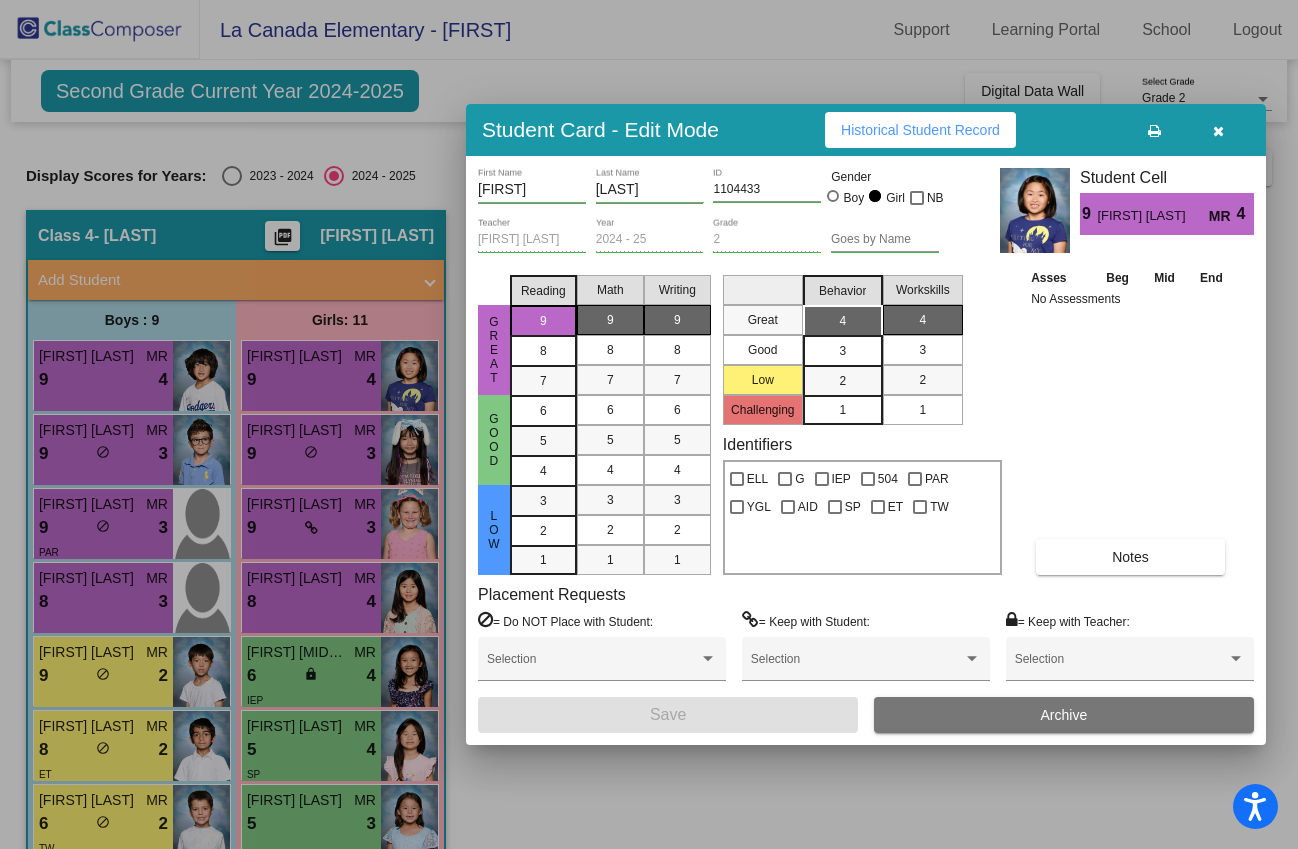click at bounding box center [1218, 131] 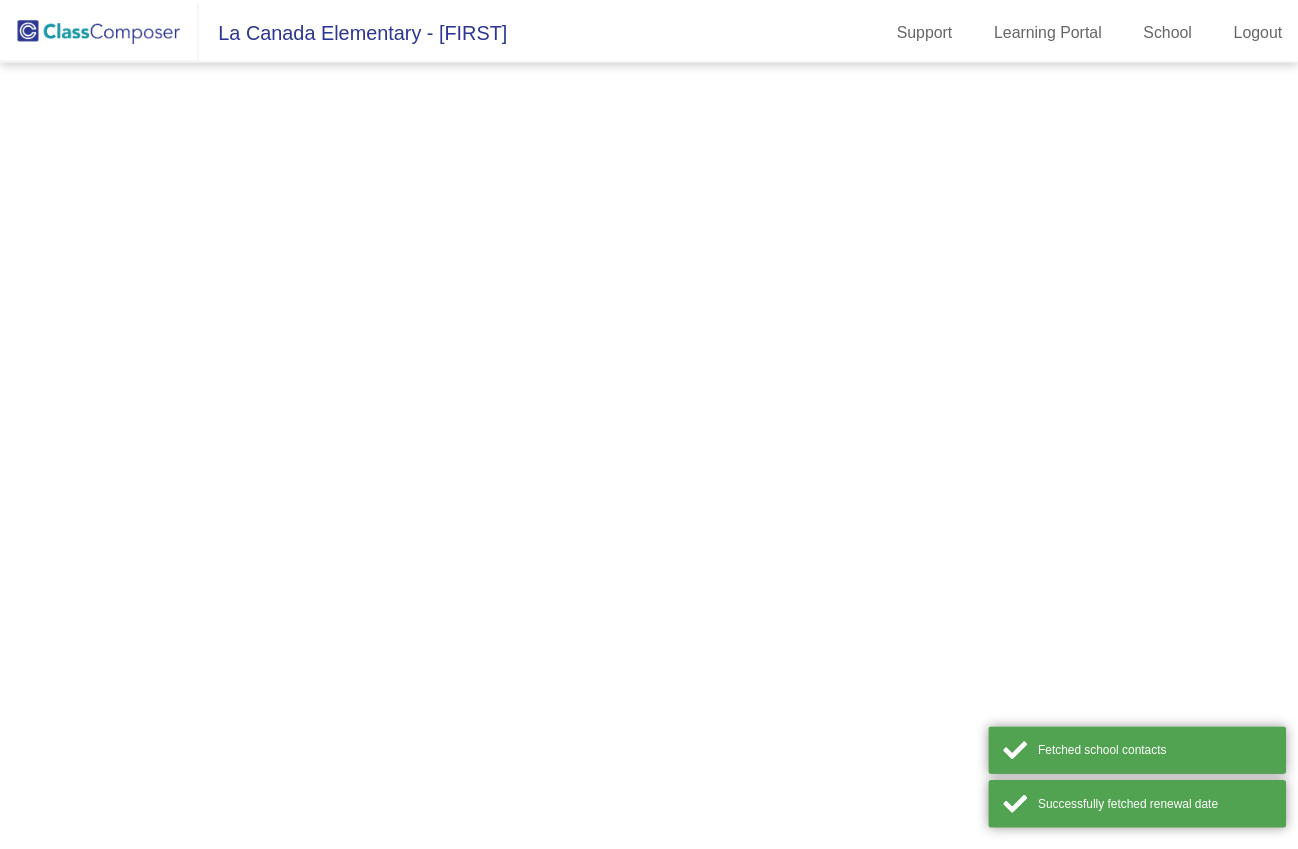 scroll, scrollTop: 0, scrollLeft: 0, axis: both 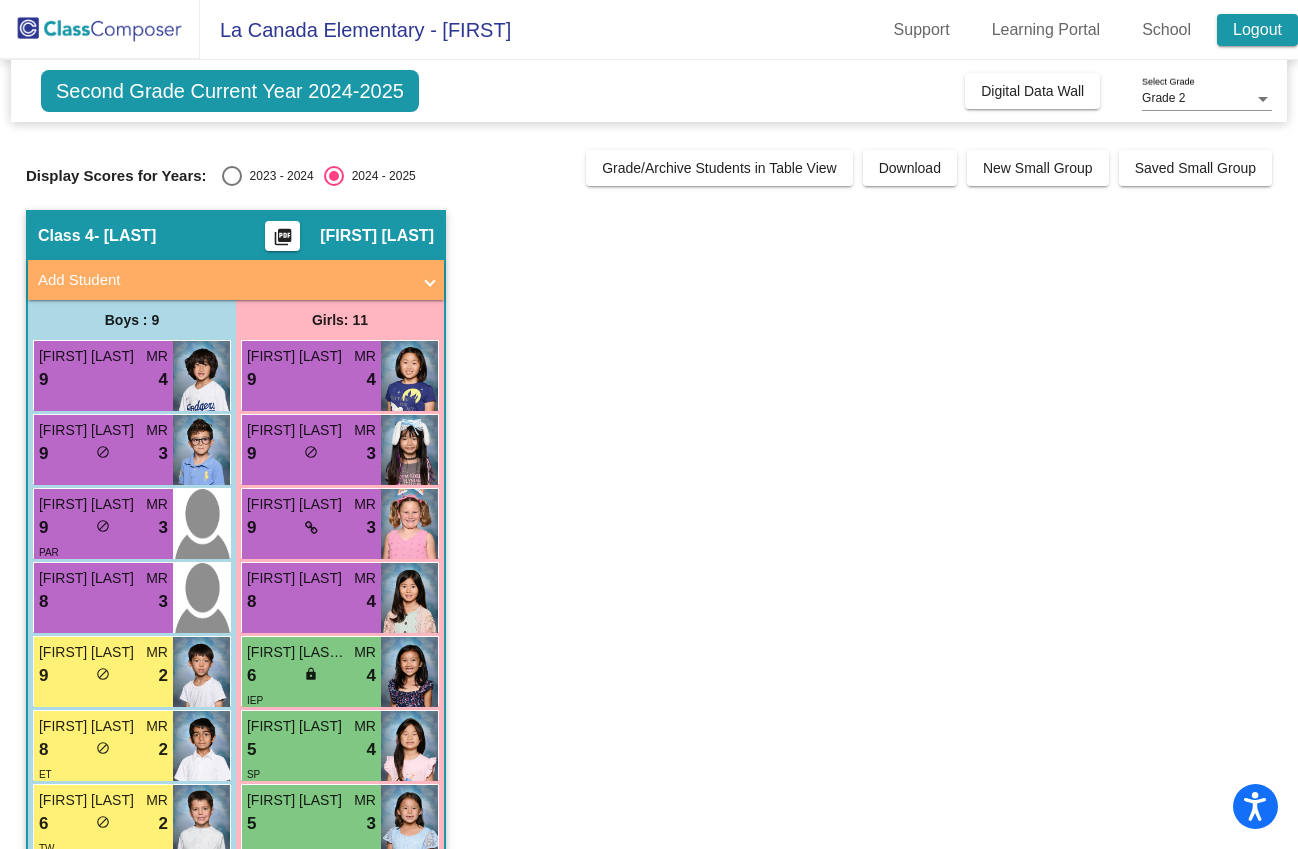 click on "Logout" 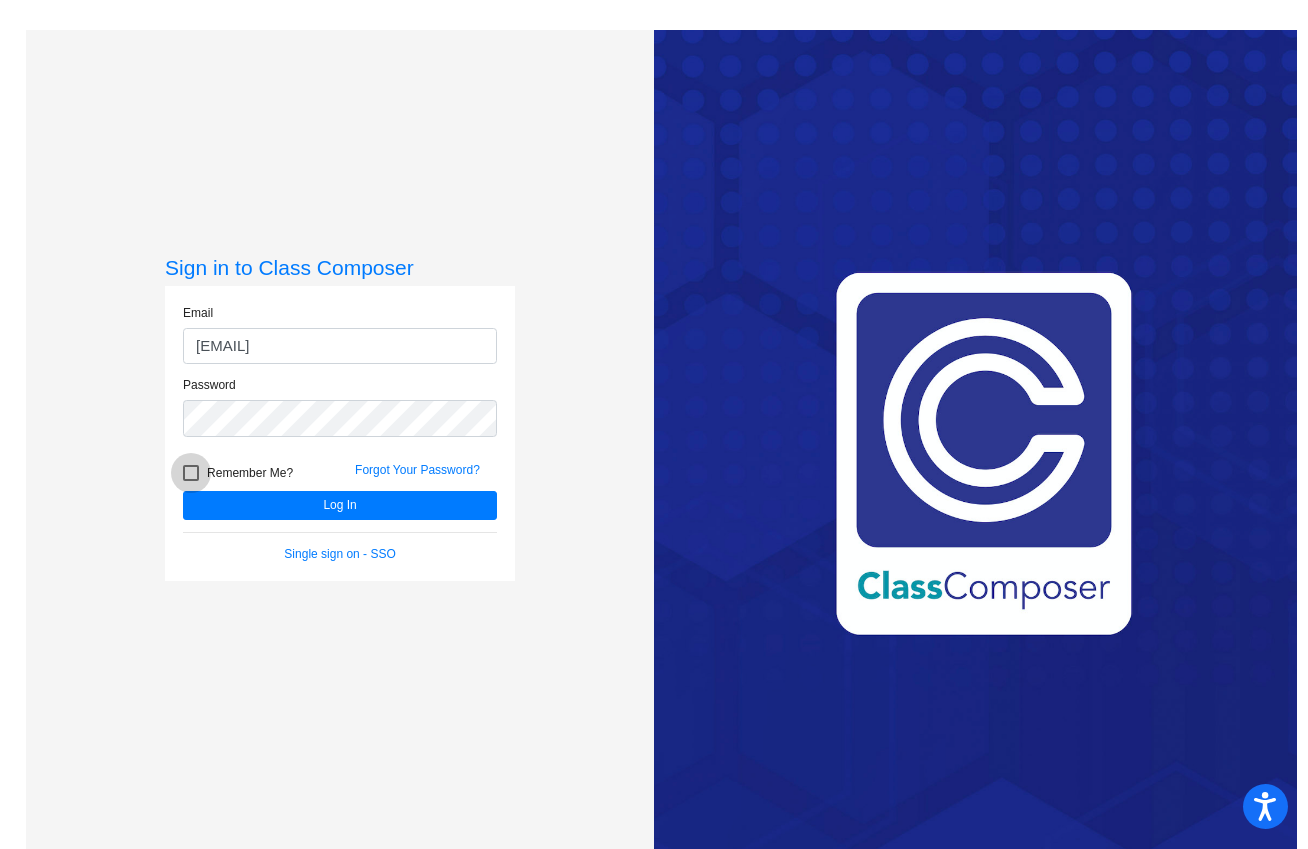 click on "Remember Me?" at bounding box center (238, 473) 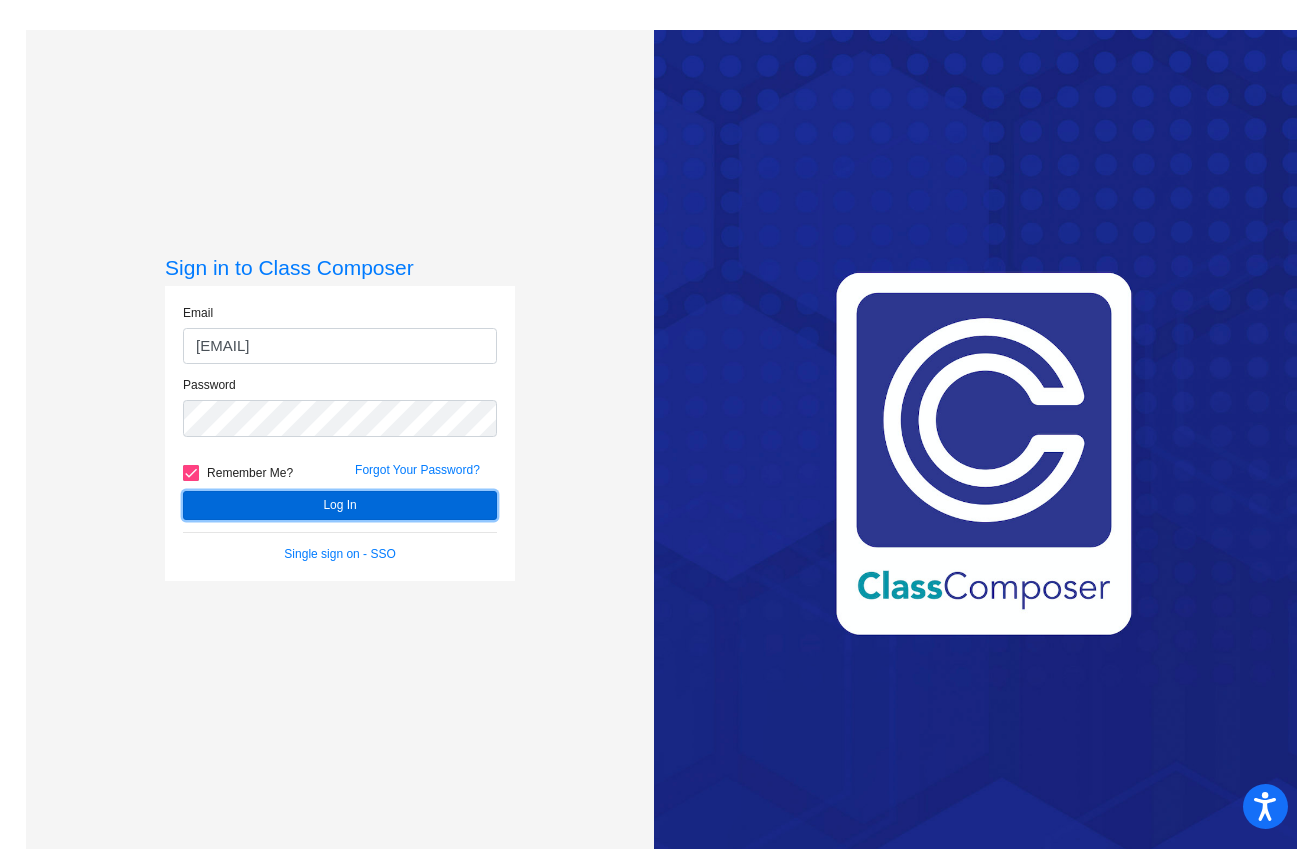 click on "Log In" 